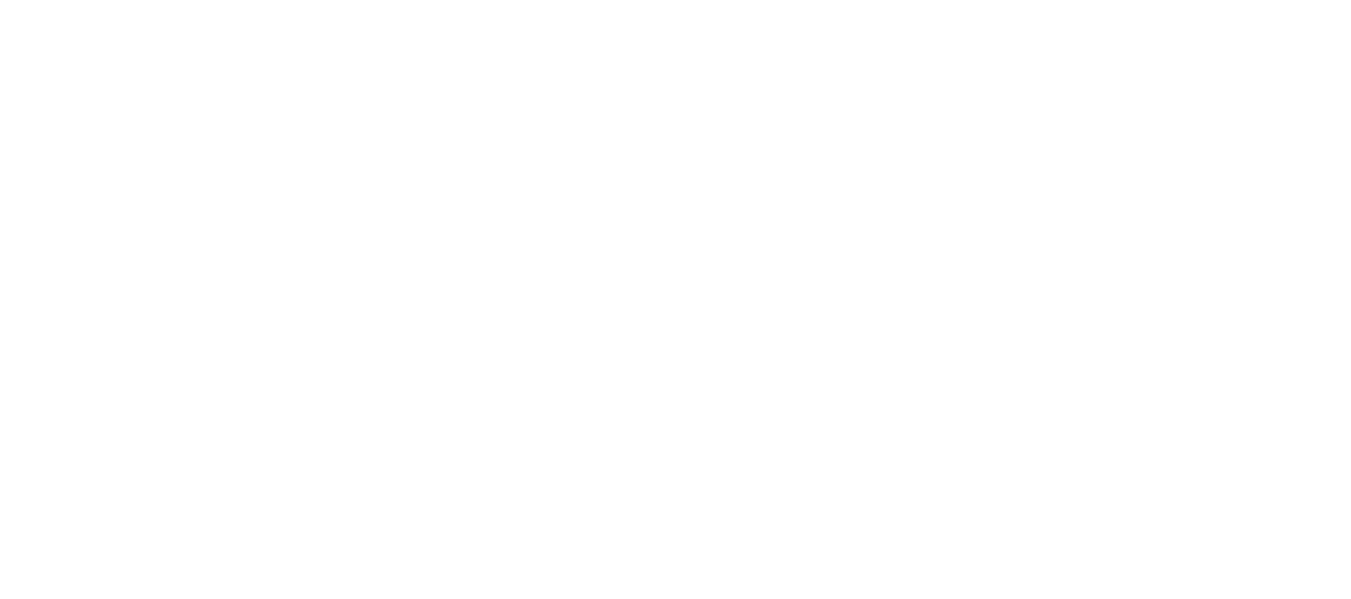 scroll, scrollTop: 0, scrollLeft: 0, axis: both 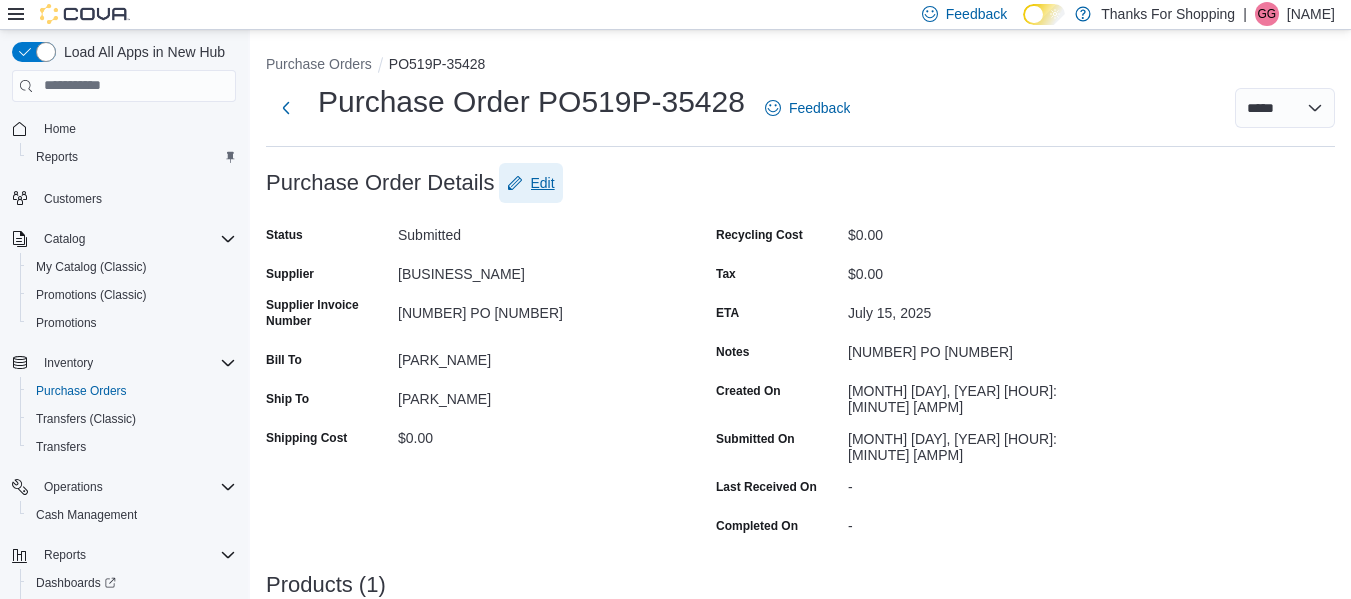 click on "Edit" at bounding box center [543, 183] 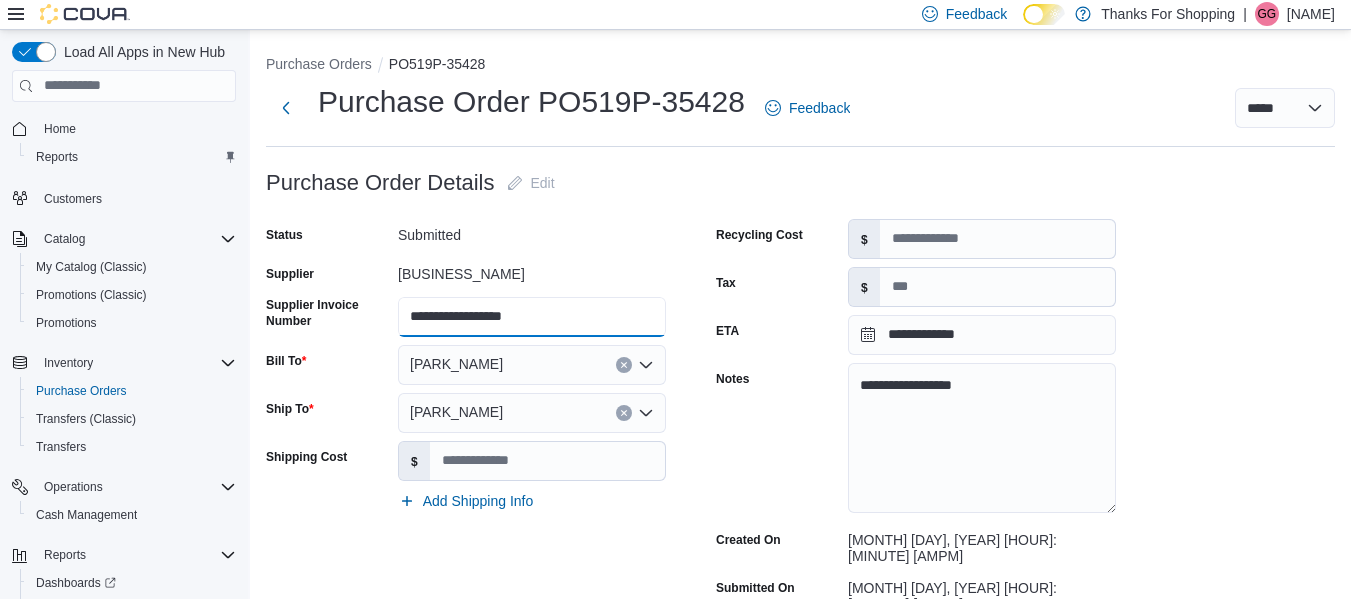 click on "**********" at bounding box center [532, 317] 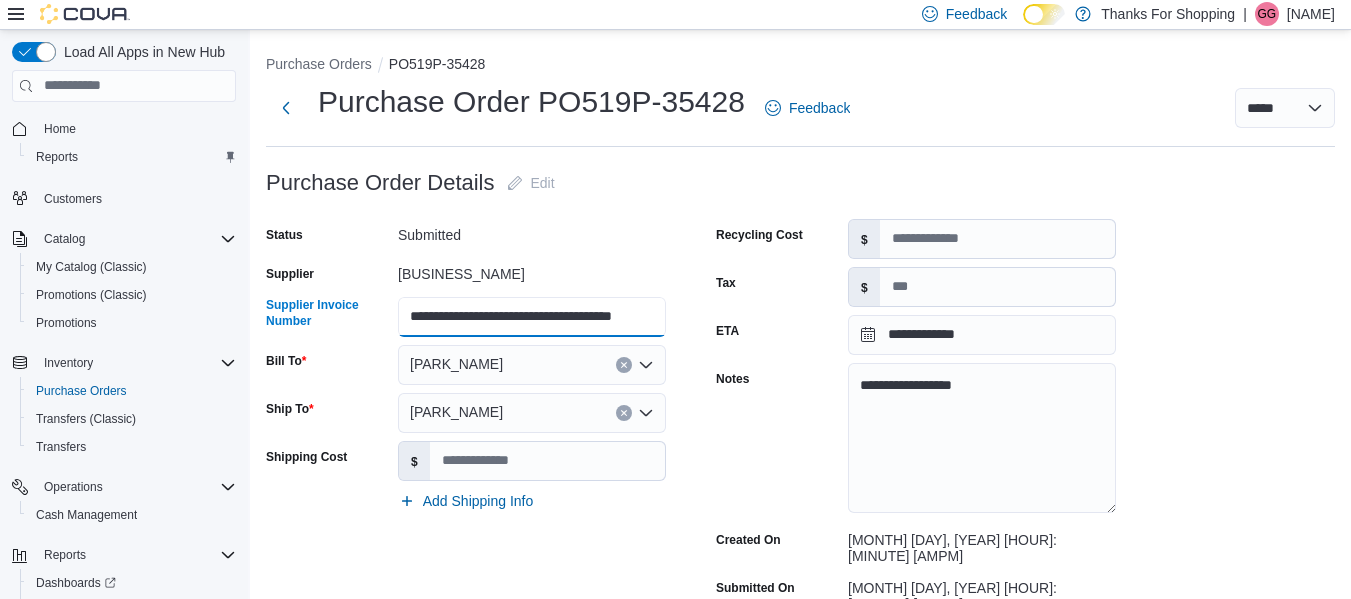 scroll, scrollTop: 0, scrollLeft: 28, axis: horizontal 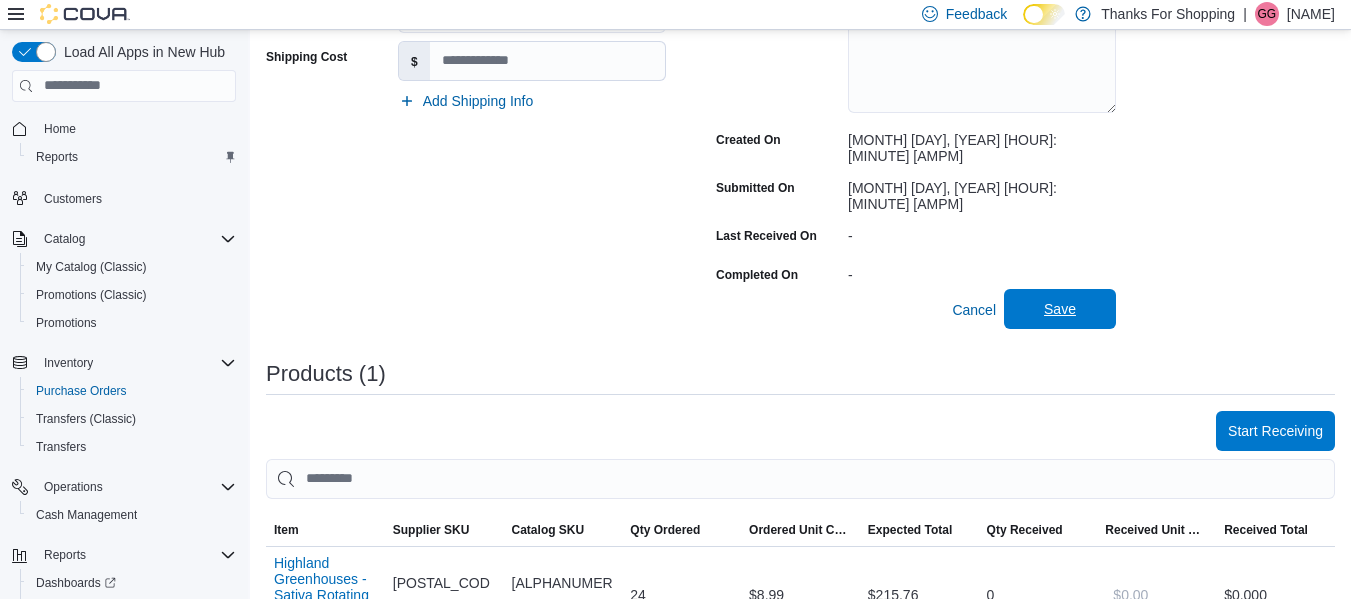 type on "**********" 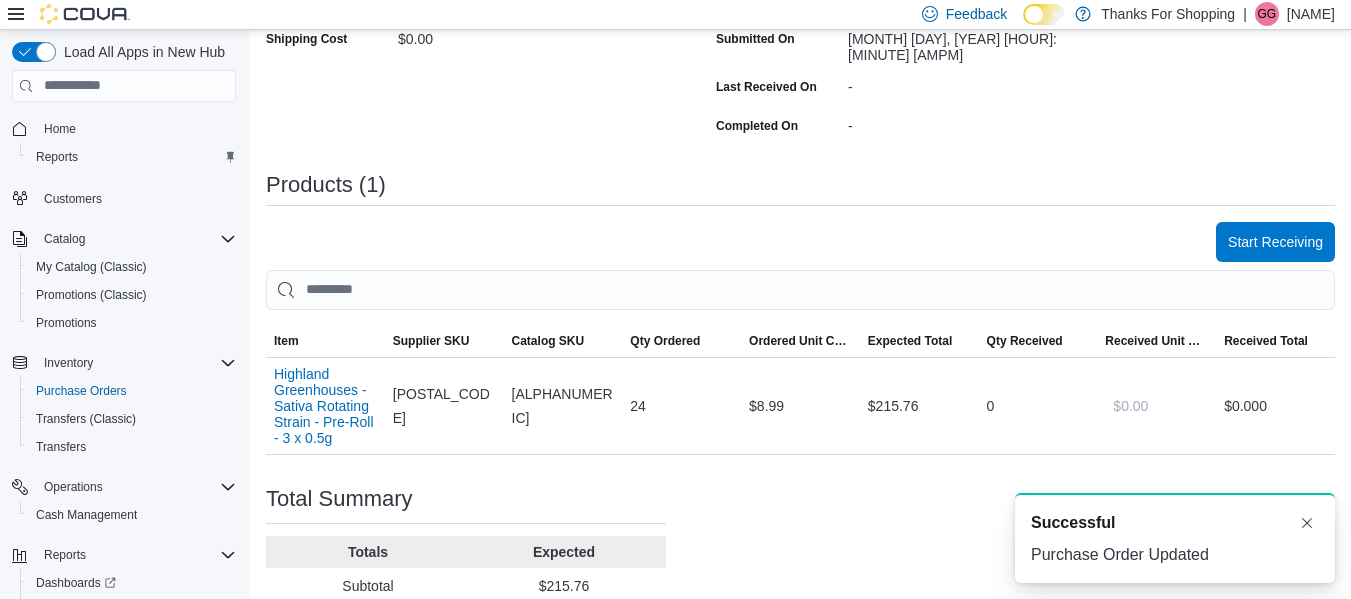 scroll, scrollTop: 0, scrollLeft: 0, axis: both 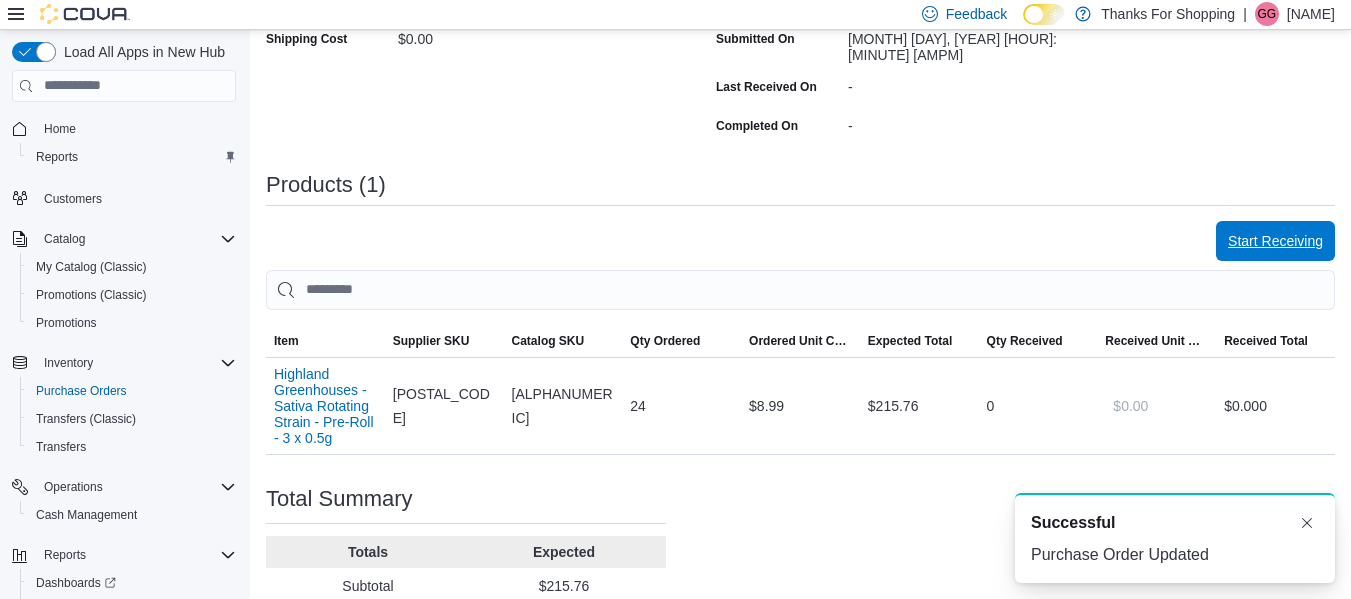click on "Start Receiving" at bounding box center [1275, 241] 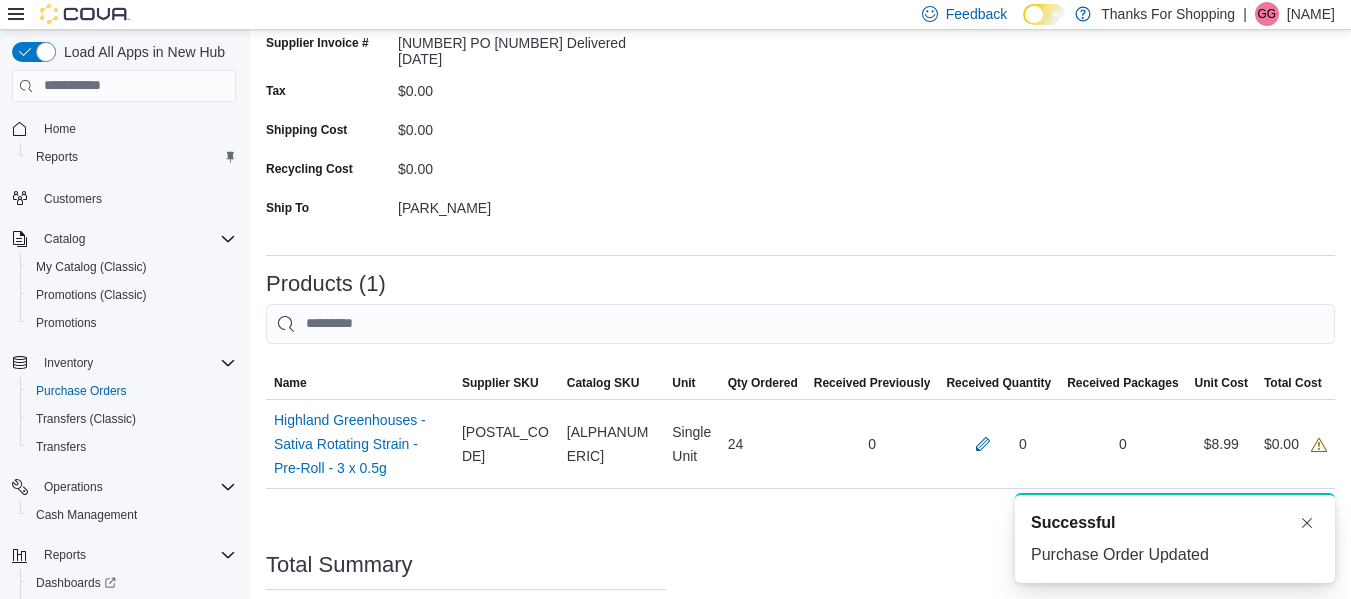 scroll, scrollTop: 439, scrollLeft: 0, axis: vertical 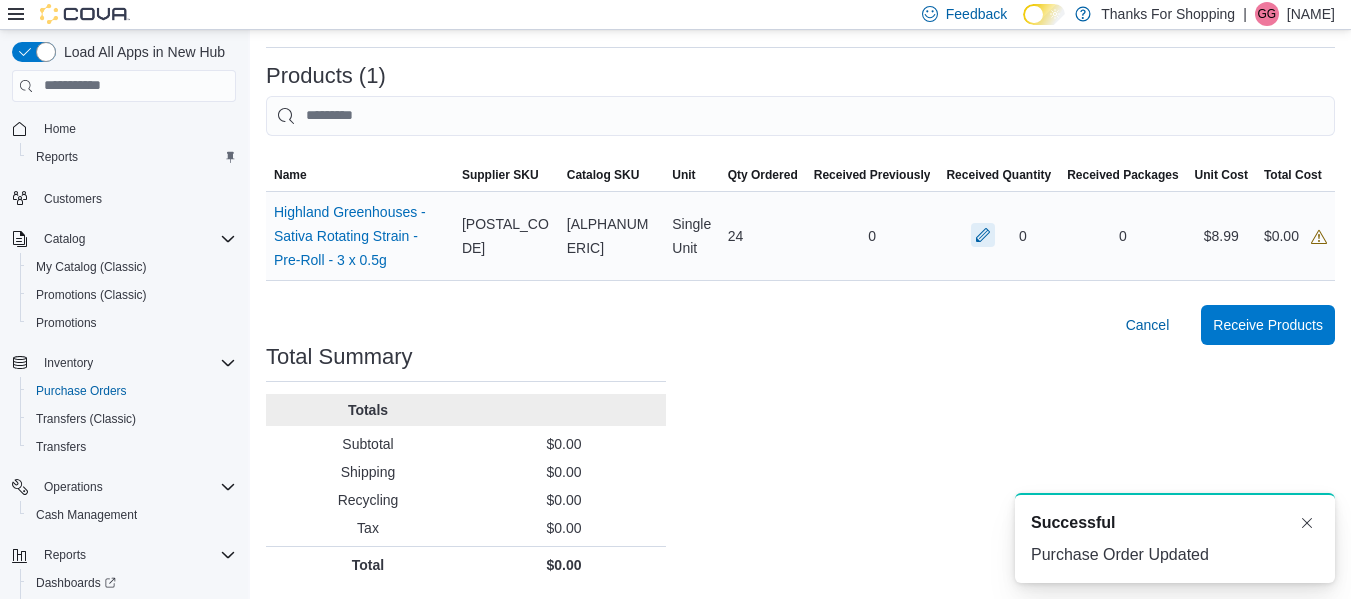 click at bounding box center [983, 235] 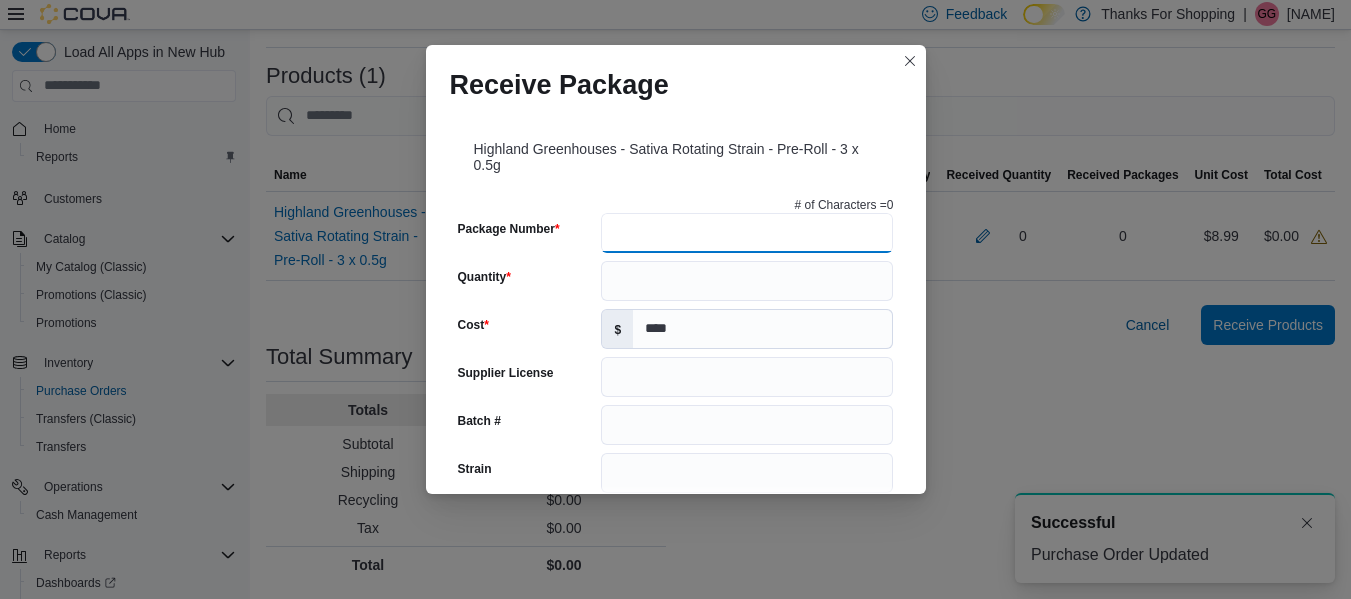 click on "Package Number" at bounding box center [747, 233] 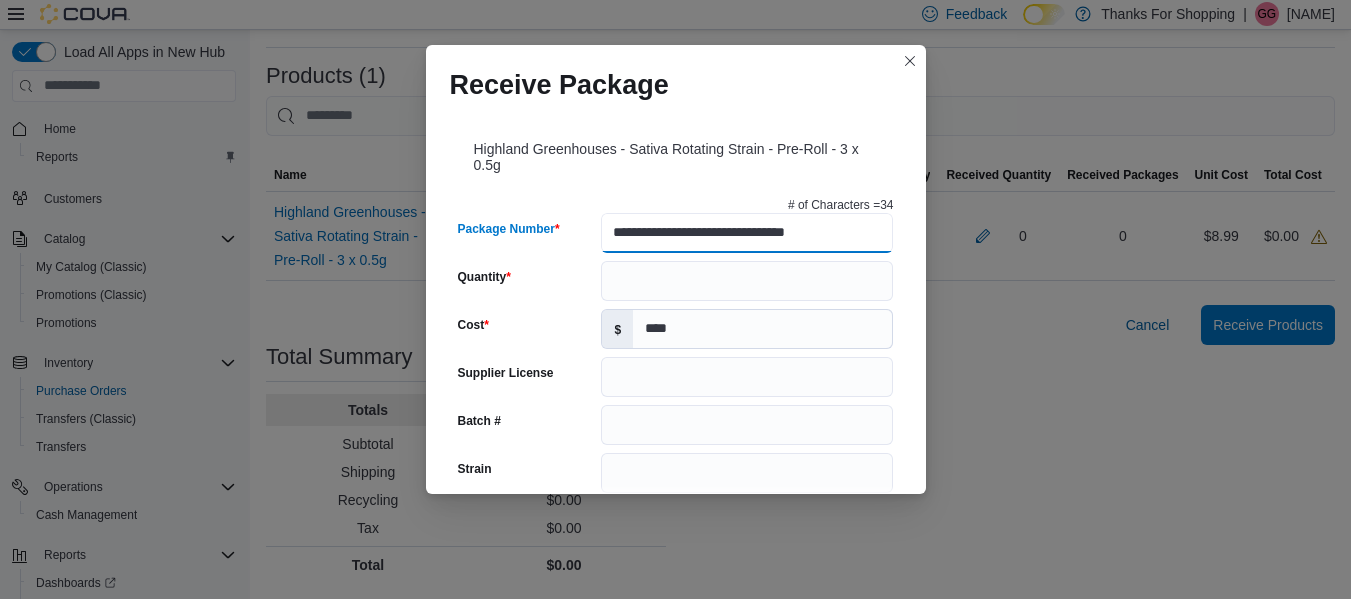 type on "**********" 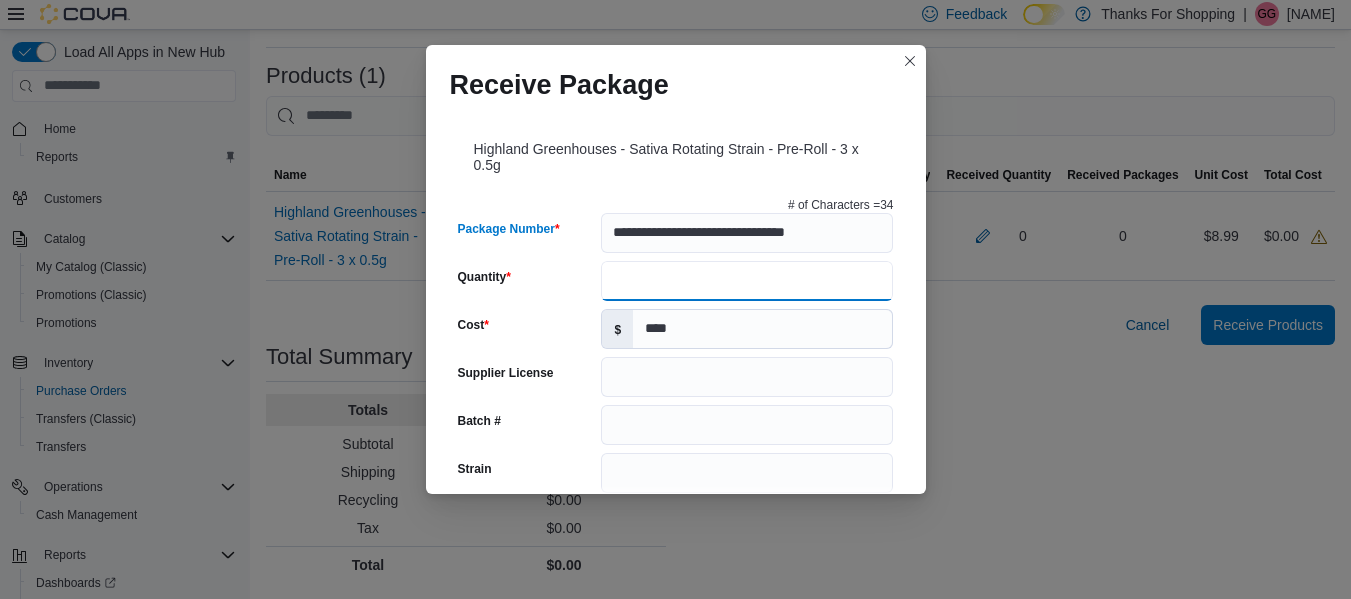click on "Quantity" at bounding box center [747, 281] 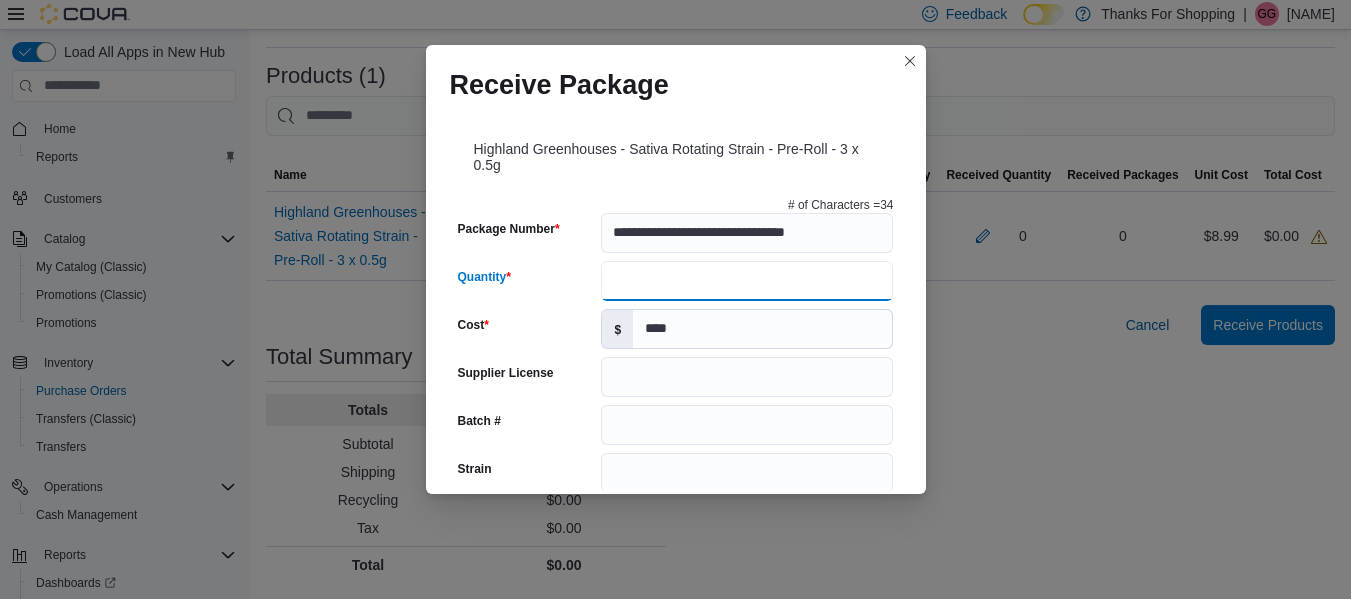 scroll, scrollTop: 0, scrollLeft: 0, axis: both 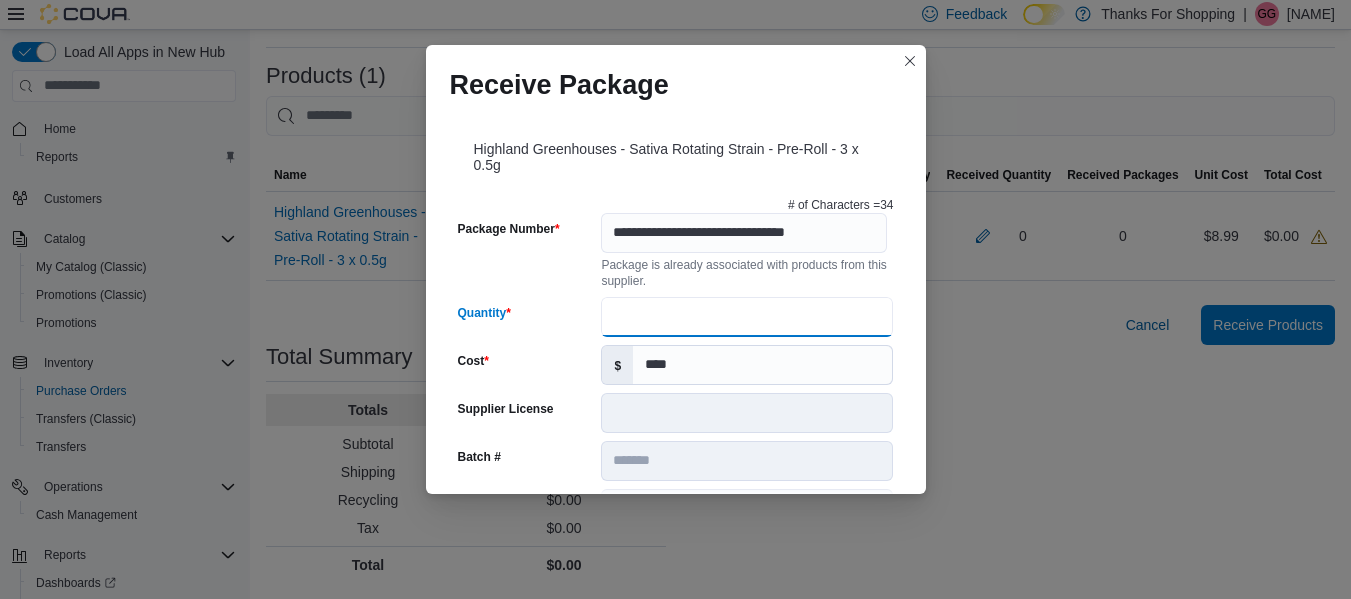 type on "**" 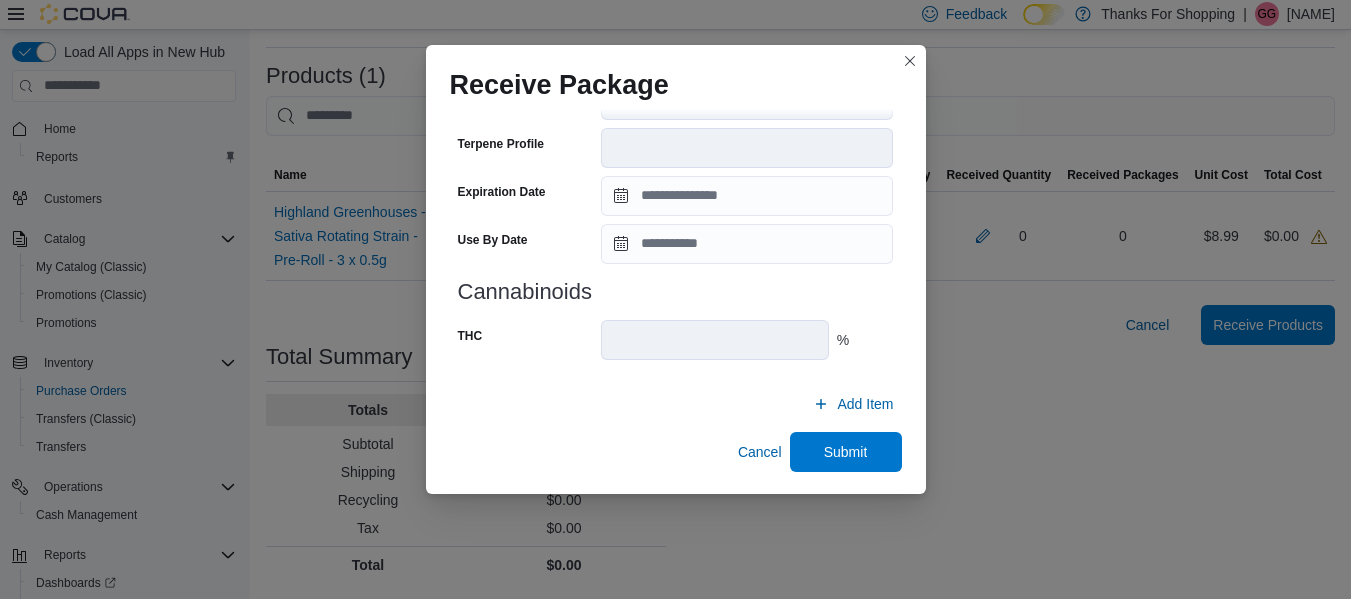scroll, scrollTop: 747, scrollLeft: 0, axis: vertical 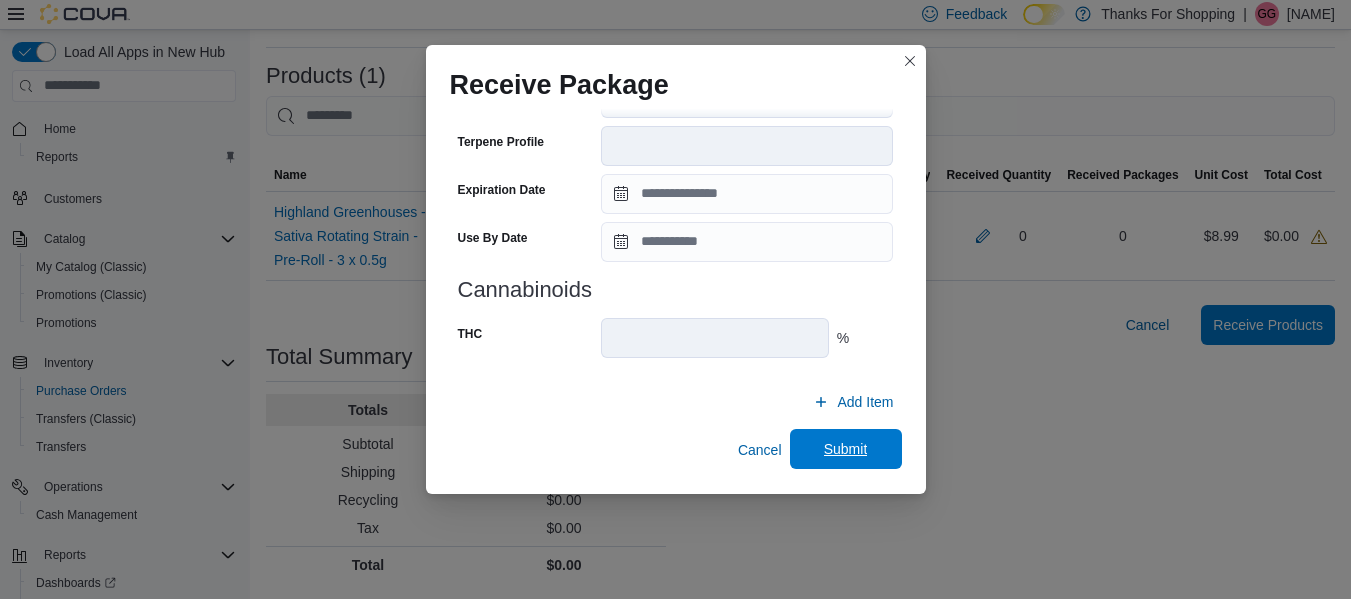 click on "Submit" at bounding box center (846, 449) 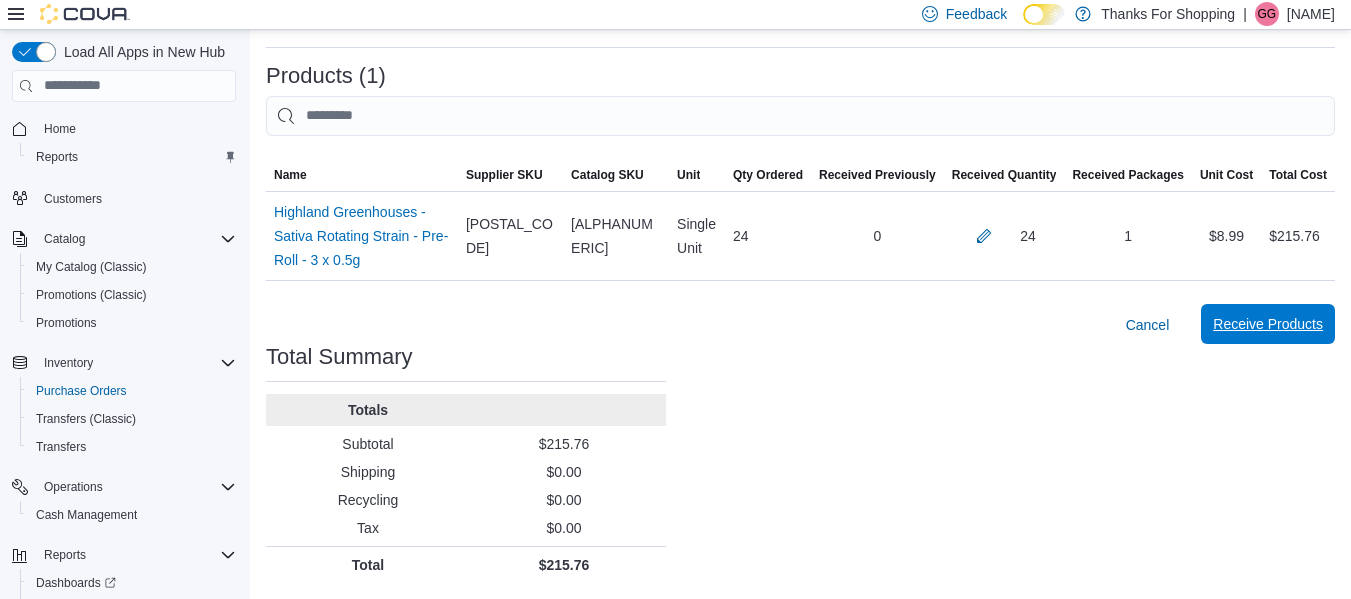 click on "Receive Products" at bounding box center (1268, 324) 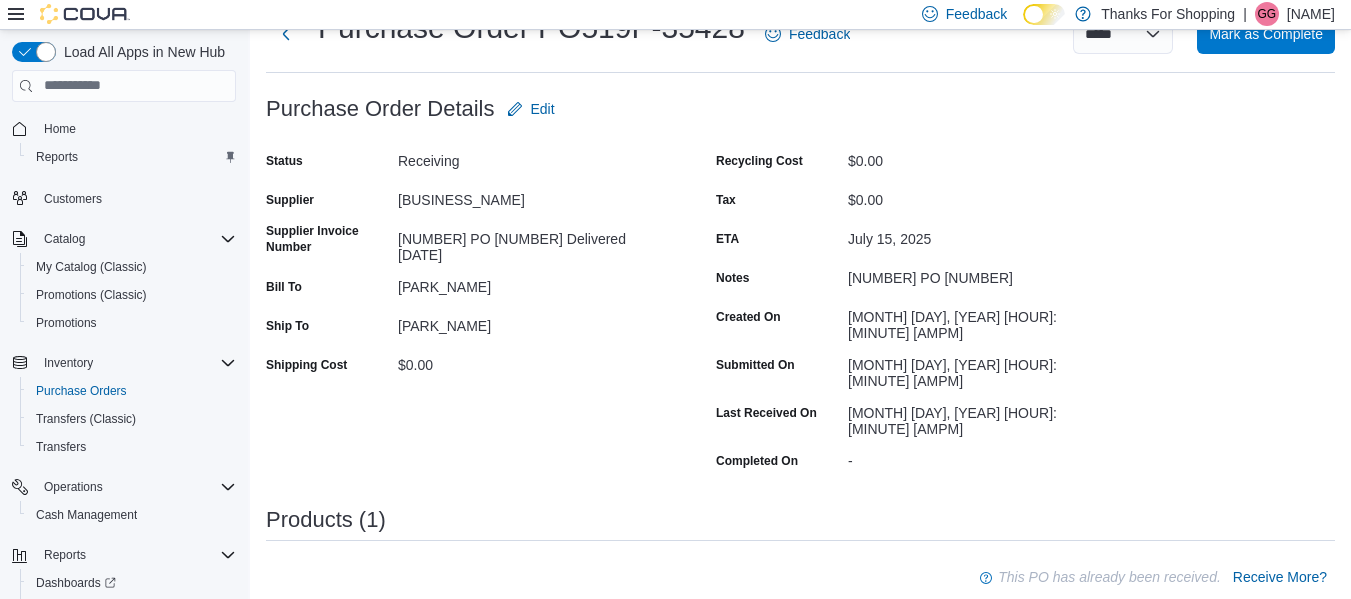 scroll, scrollTop: 0, scrollLeft: 0, axis: both 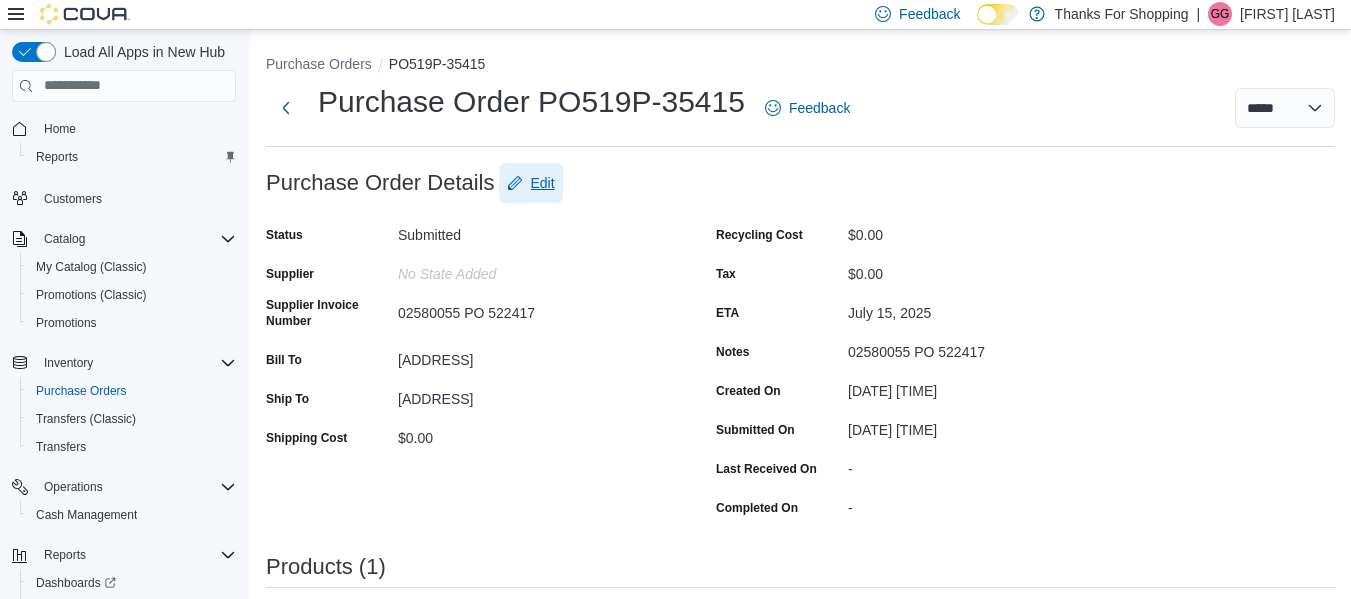 click on "Edit" at bounding box center [543, 183] 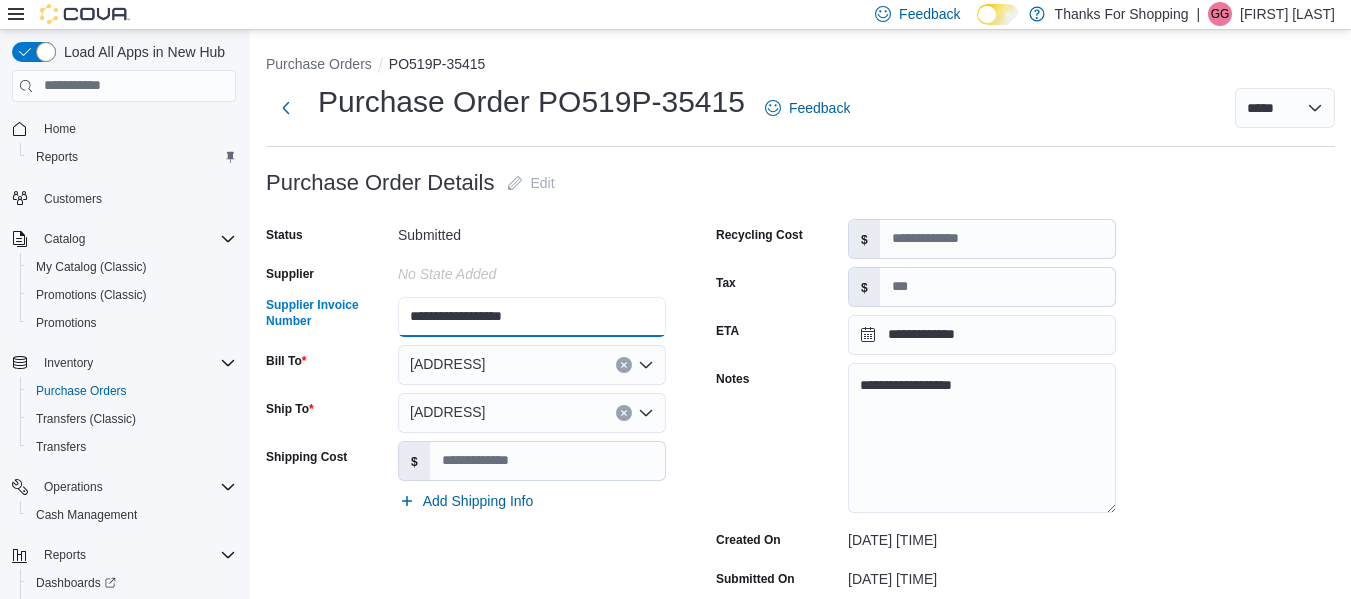 click on "**********" at bounding box center (532, 317) 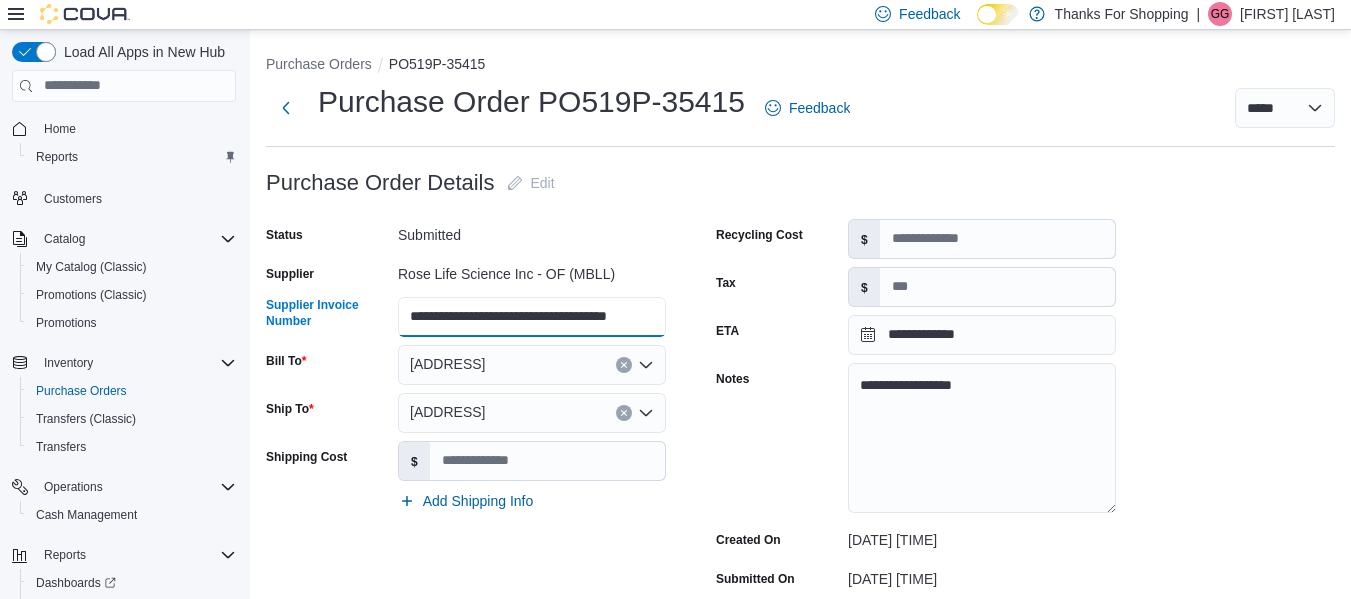 scroll, scrollTop: 0, scrollLeft: 25, axis: horizontal 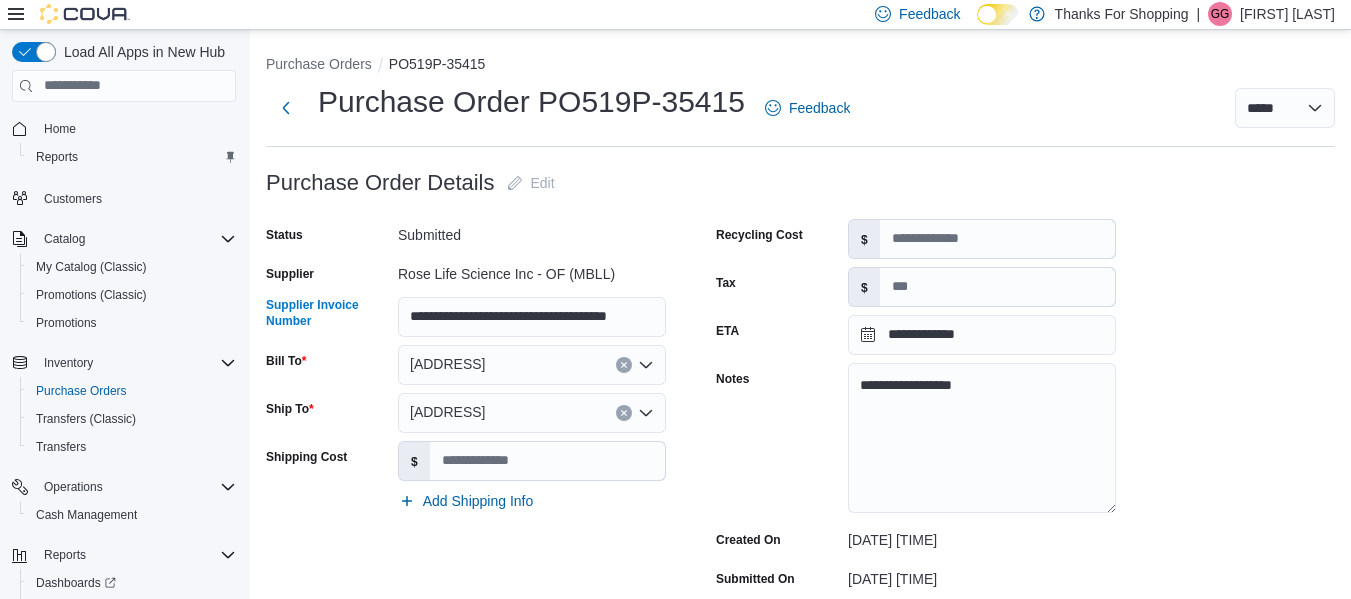 click on "**********" at bounding box center (691, 445) 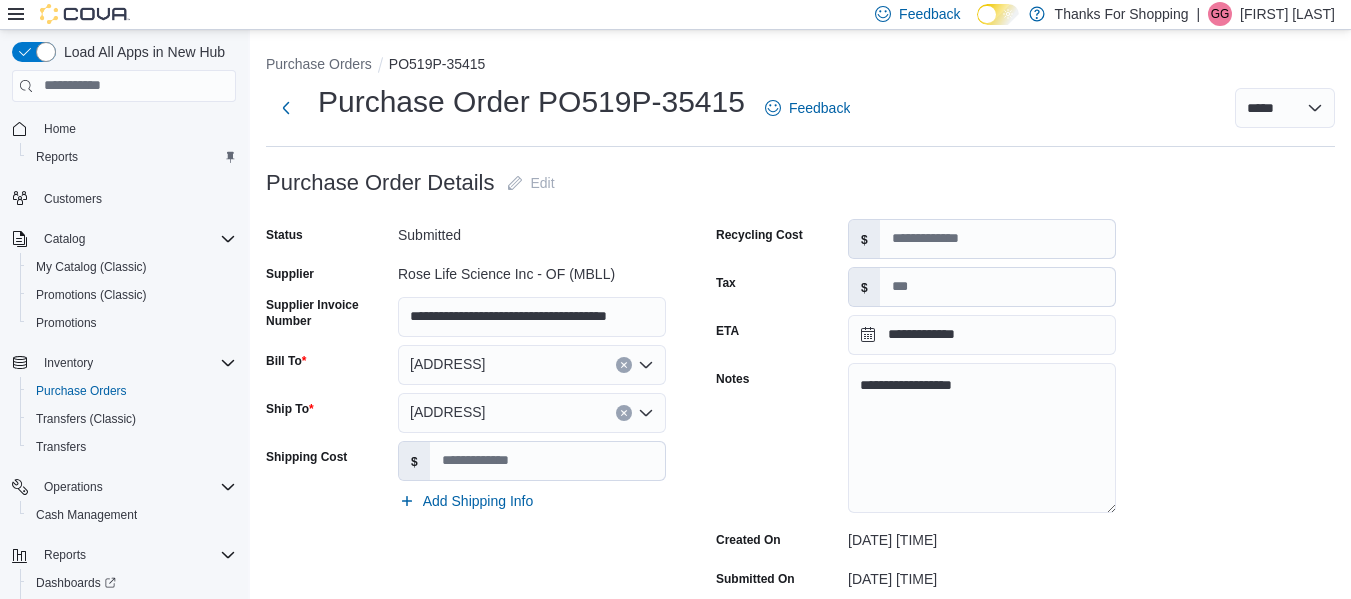 scroll, scrollTop: 300, scrollLeft: 0, axis: vertical 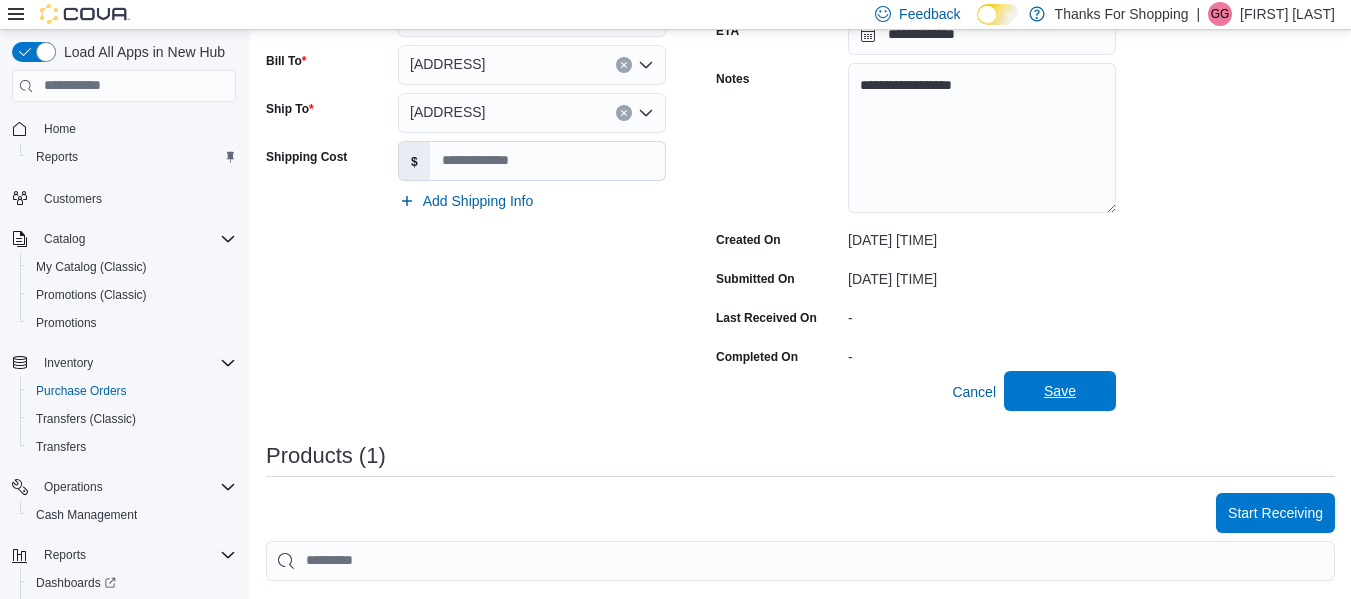 click on "Save" at bounding box center (1060, 391) 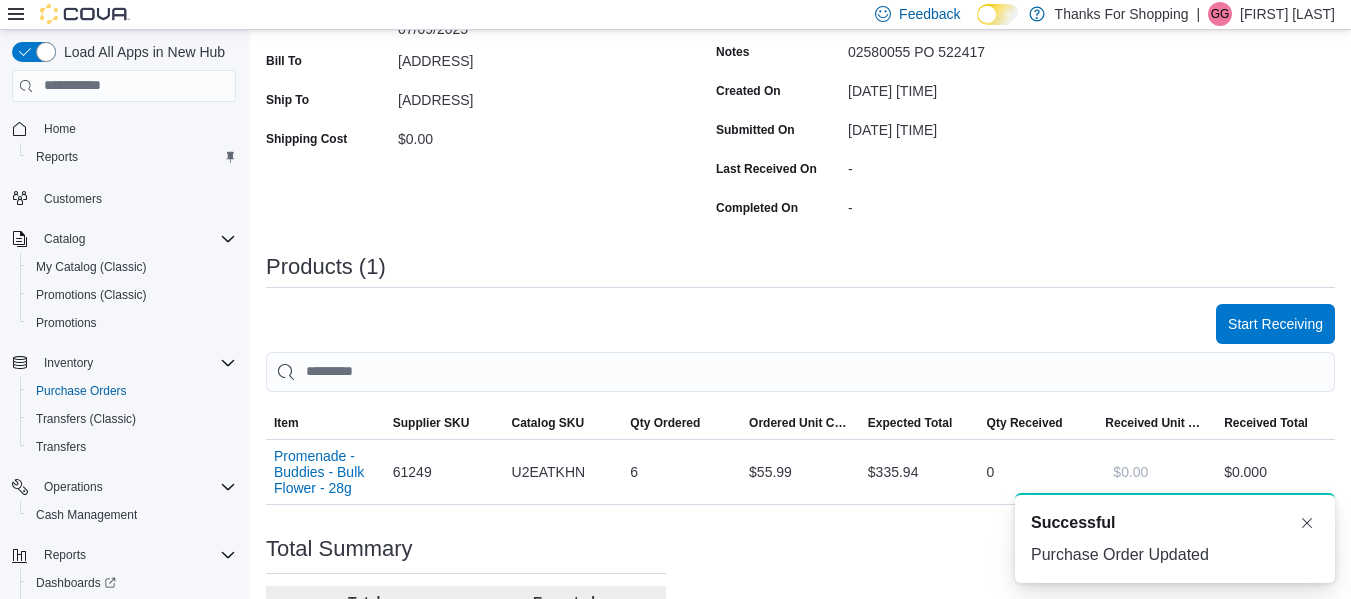 scroll, scrollTop: 0, scrollLeft: 0, axis: both 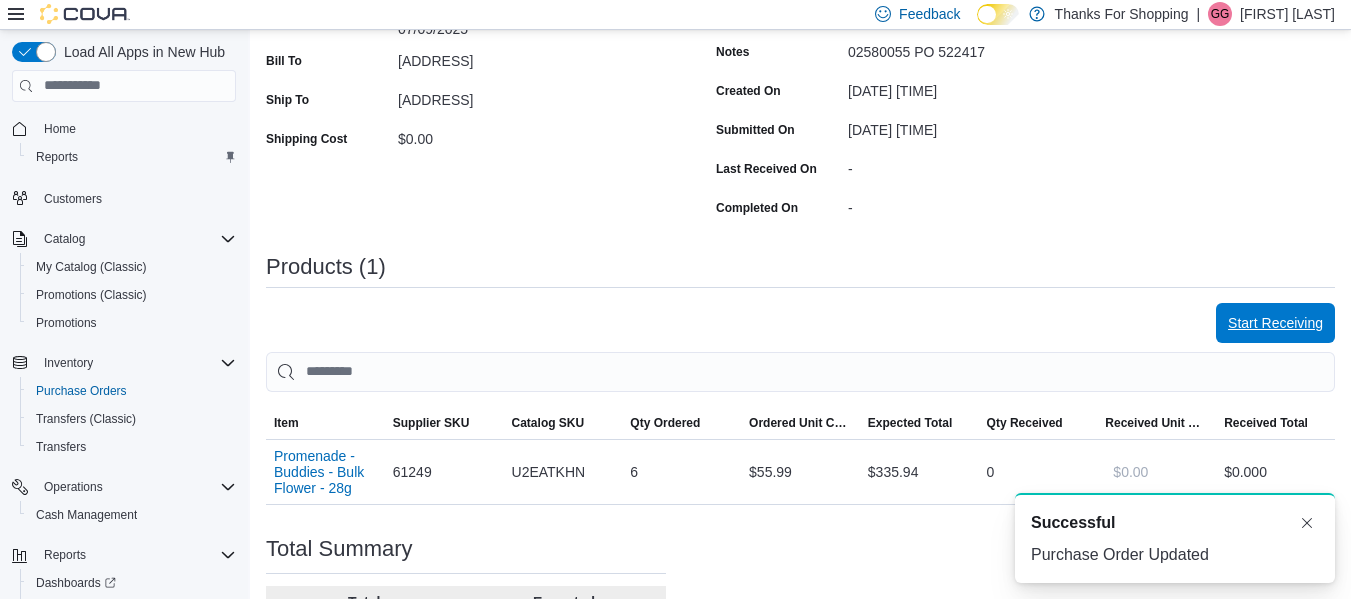 click on "Start Receiving" at bounding box center [1275, 323] 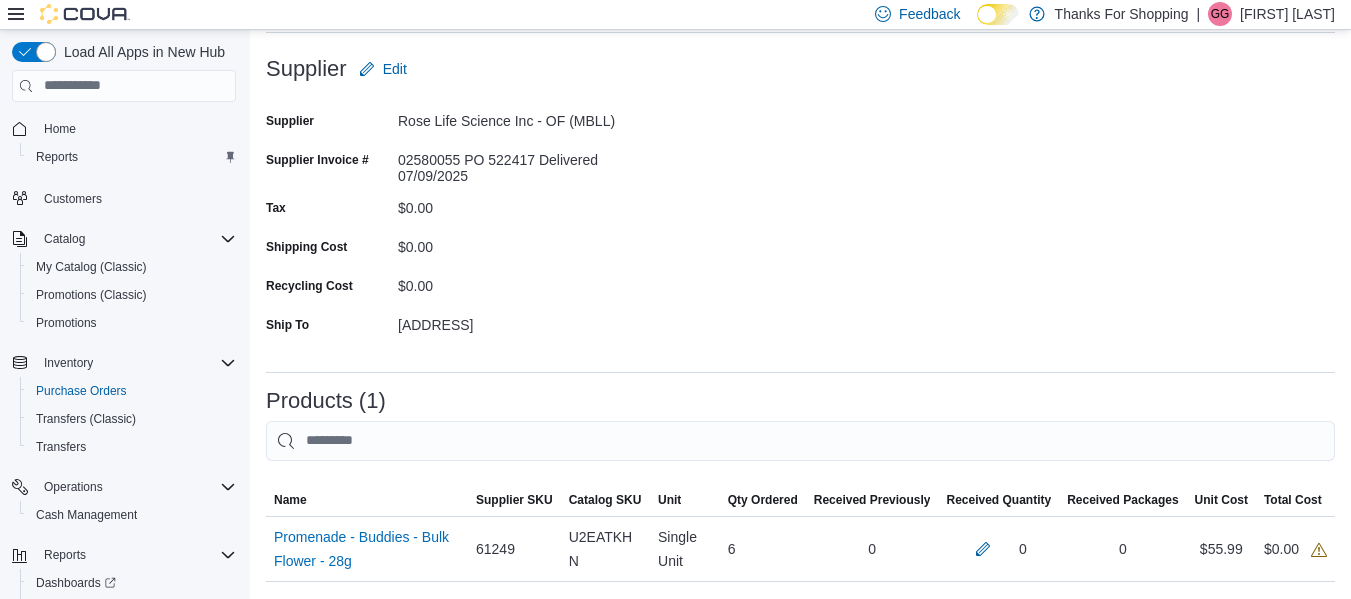 scroll, scrollTop: 300, scrollLeft: 0, axis: vertical 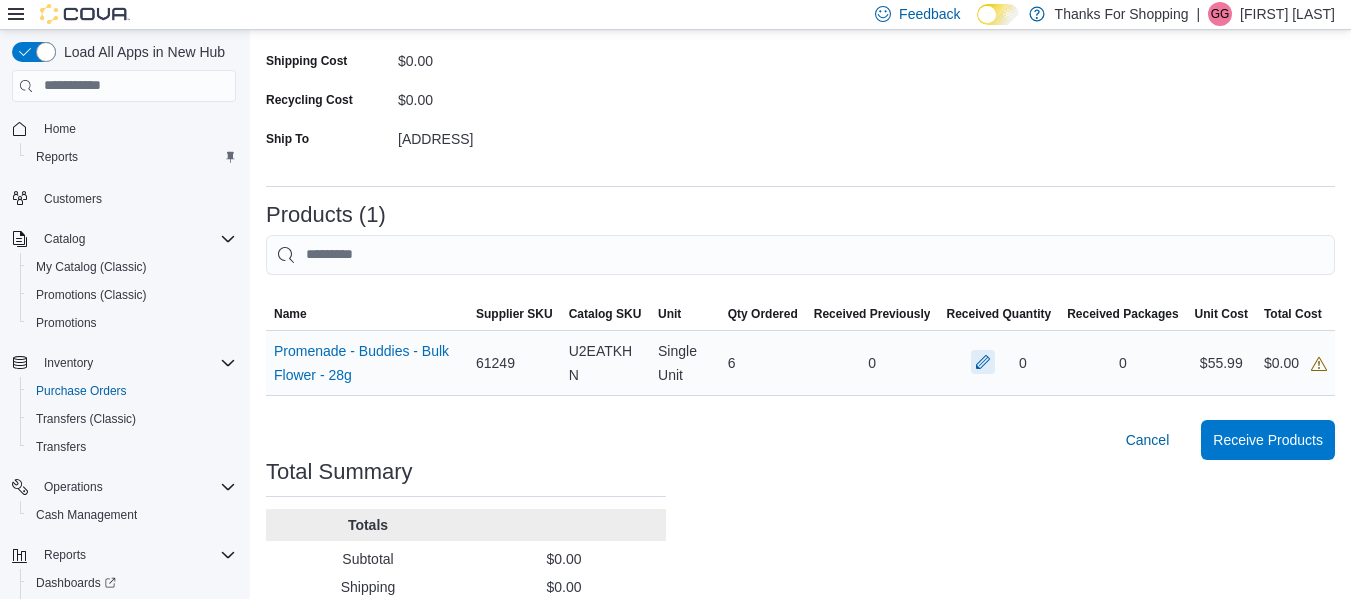 click at bounding box center (983, 362) 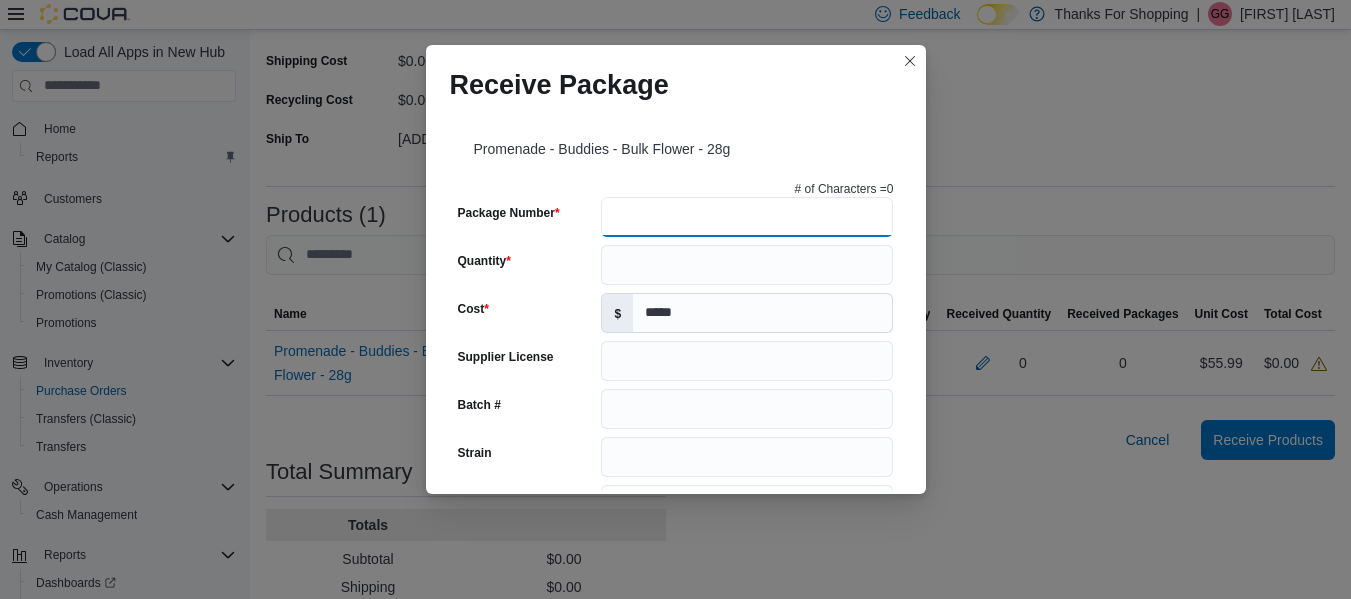 click on "Package Number" at bounding box center [747, 217] 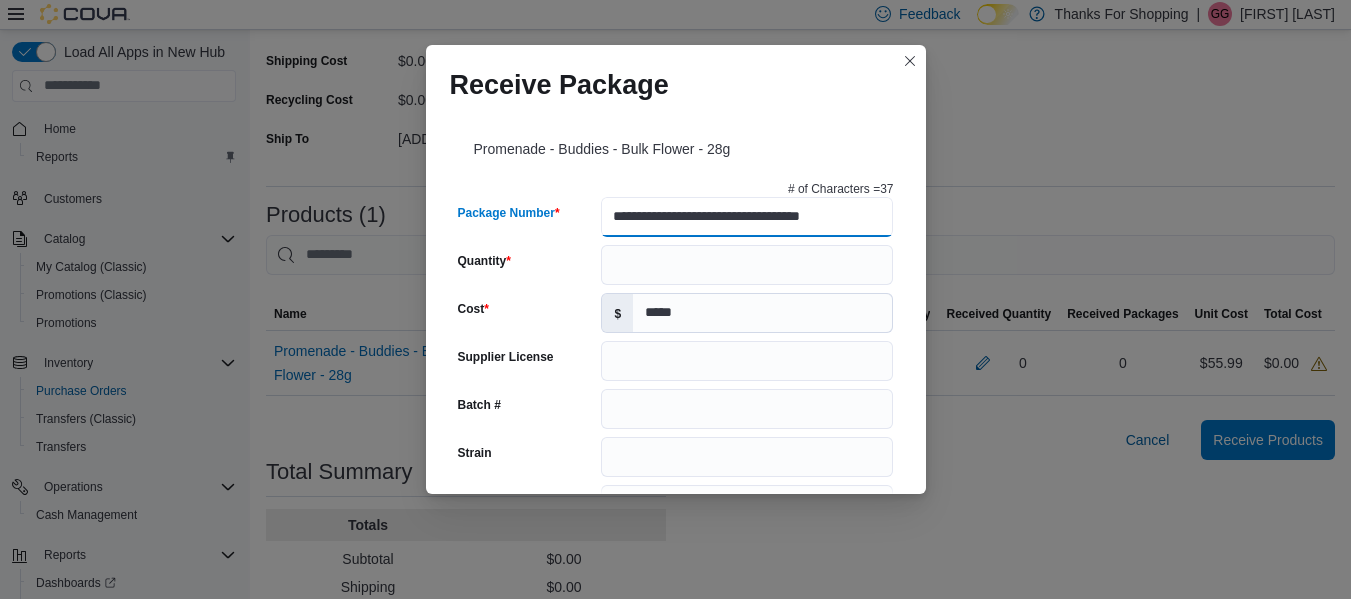 type on "**********" 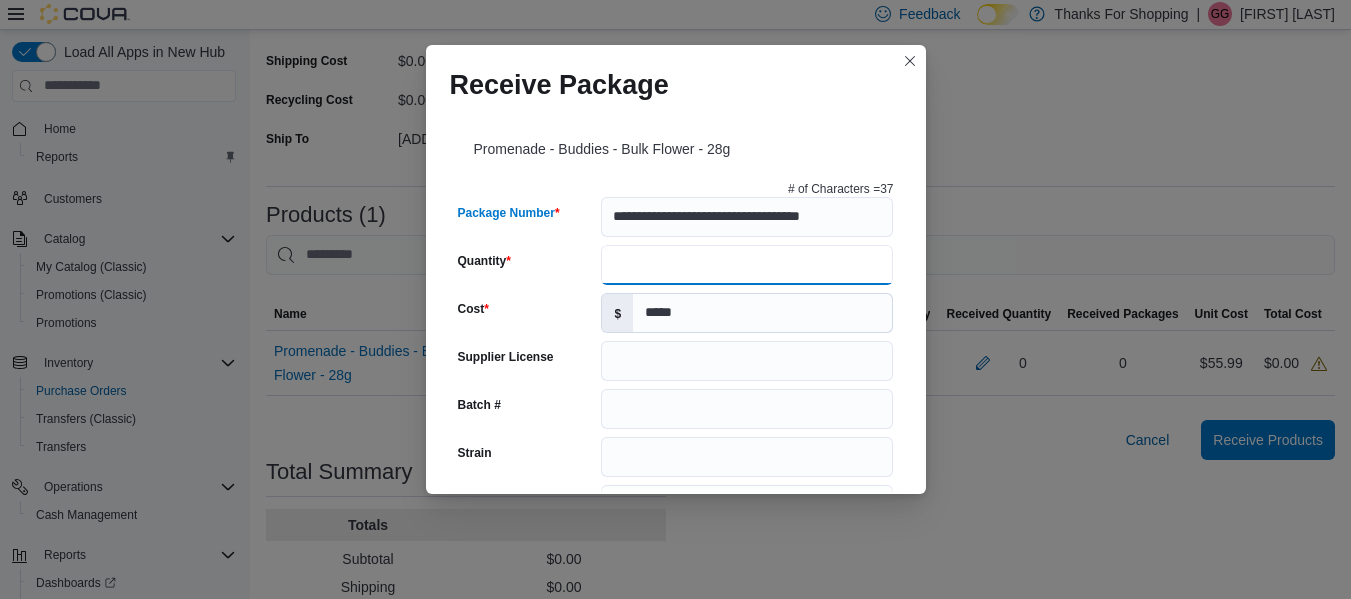 click on "Quantity" at bounding box center [747, 265] 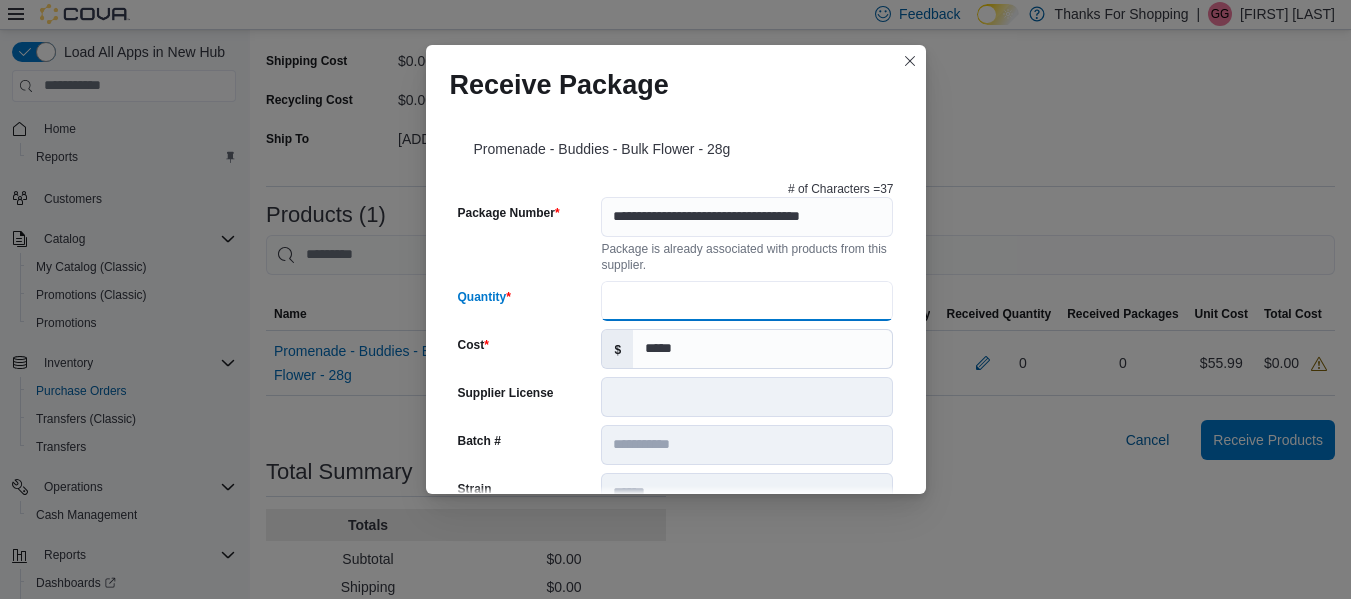 scroll, scrollTop: 0, scrollLeft: 0, axis: both 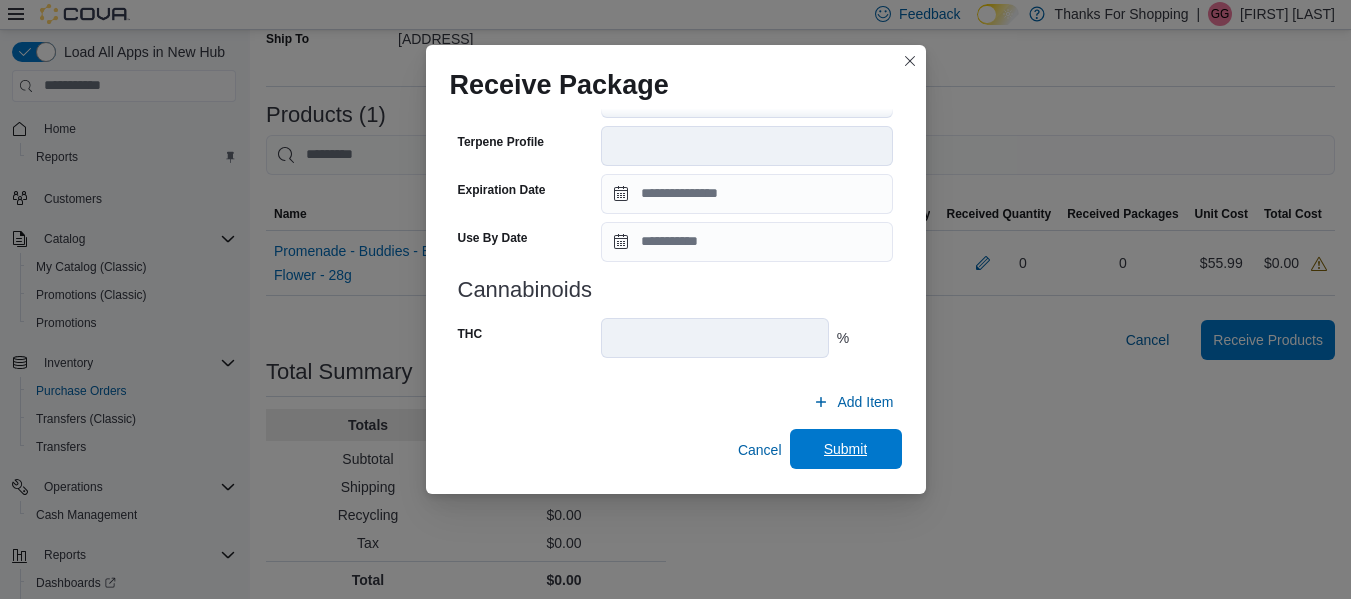 click on "Submit" at bounding box center [846, 449] 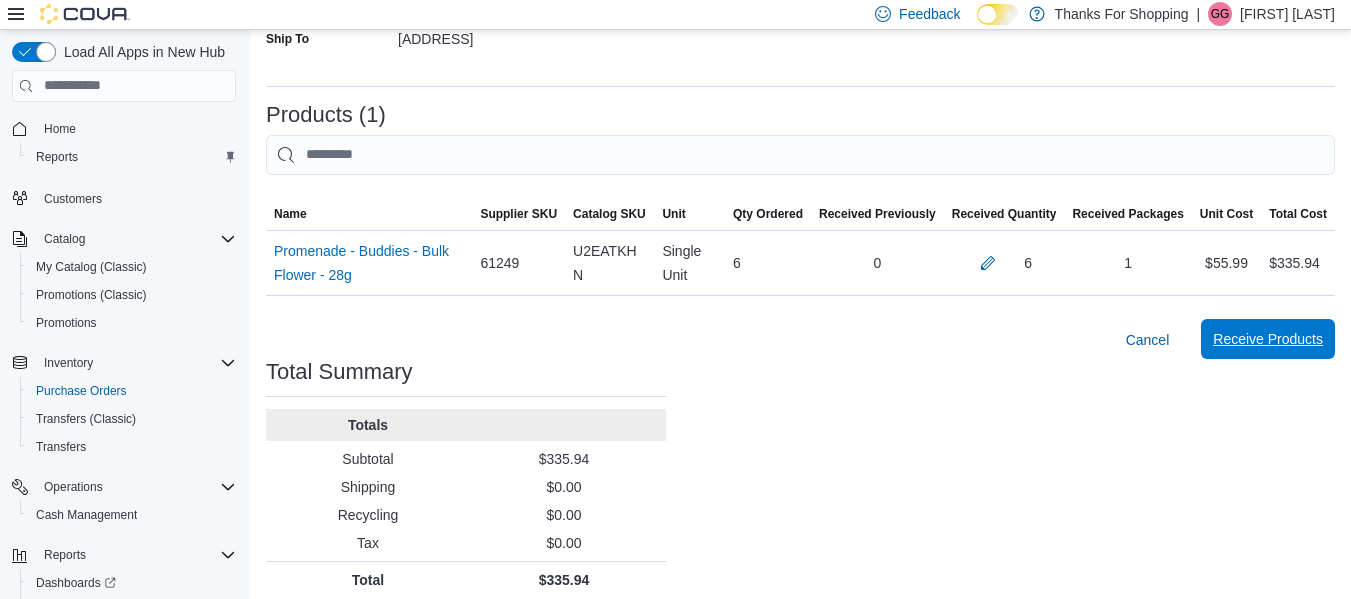 click on "Receive Products" at bounding box center (1268, 339) 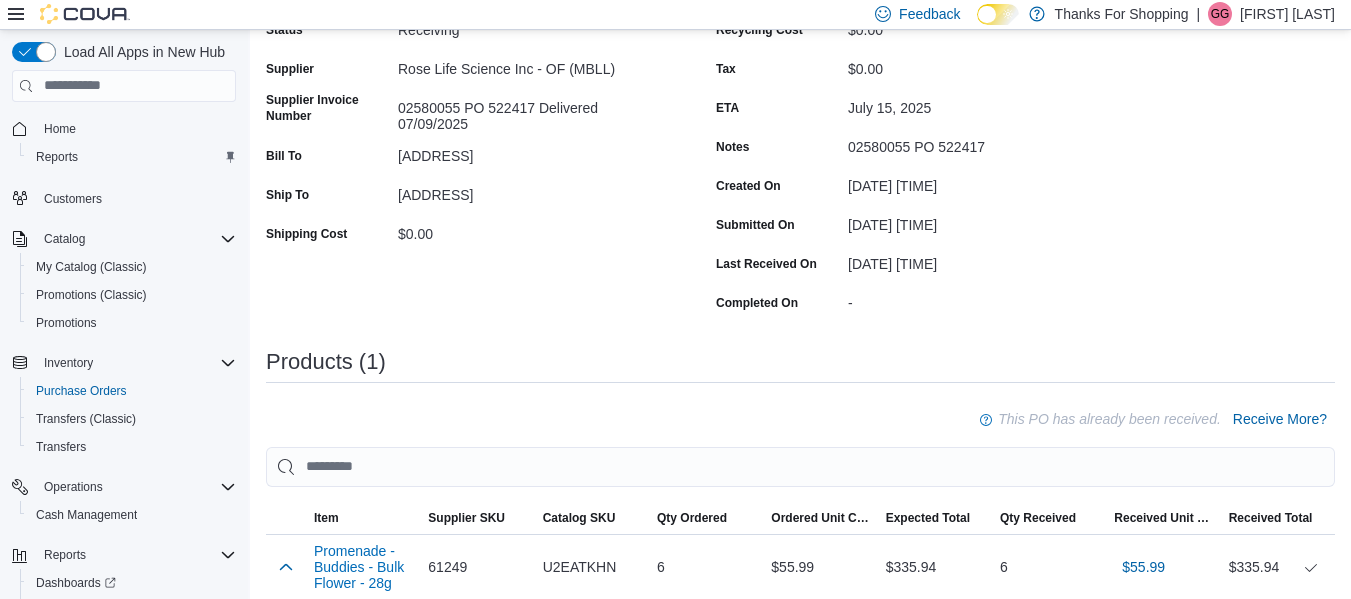 scroll, scrollTop: 0, scrollLeft: 0, axis: both 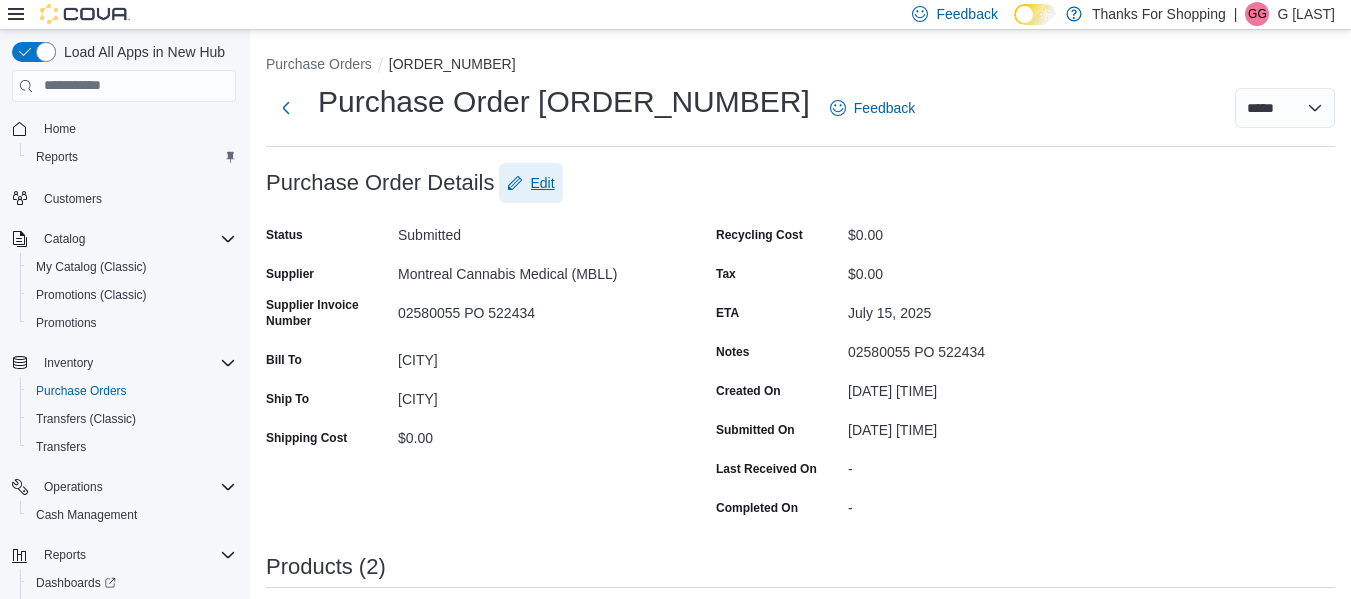 click on "Edit" at bounding box center (531, 183) 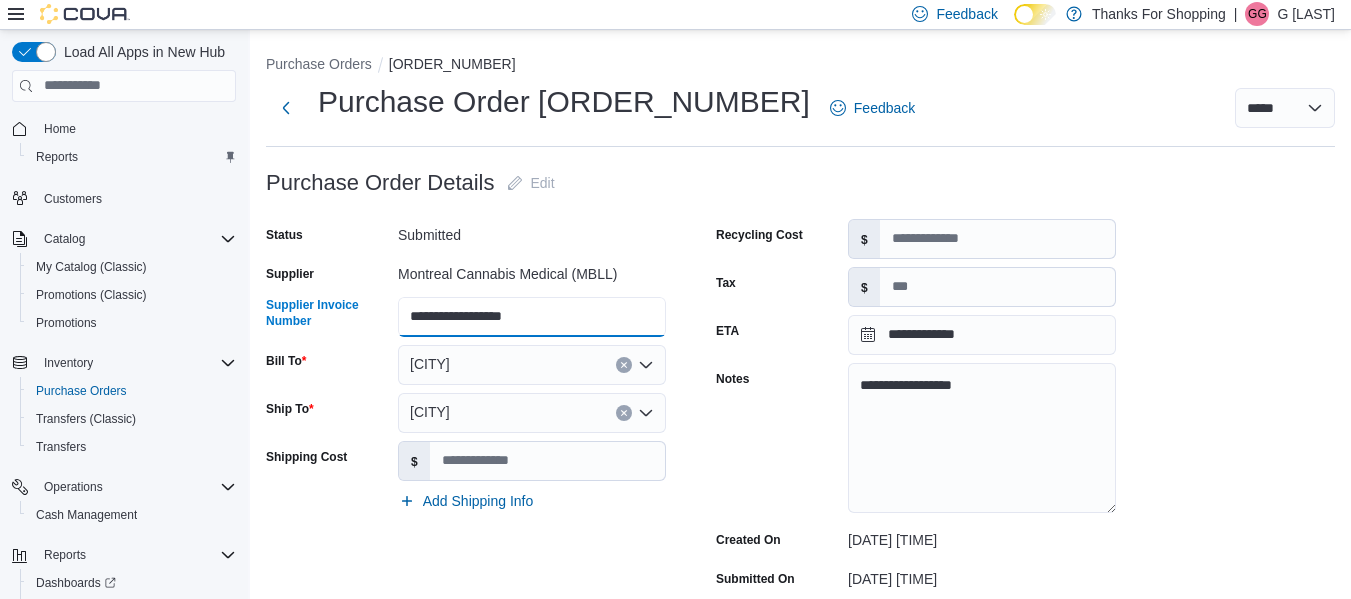 click on "**********" at bounding box center (532, 317) 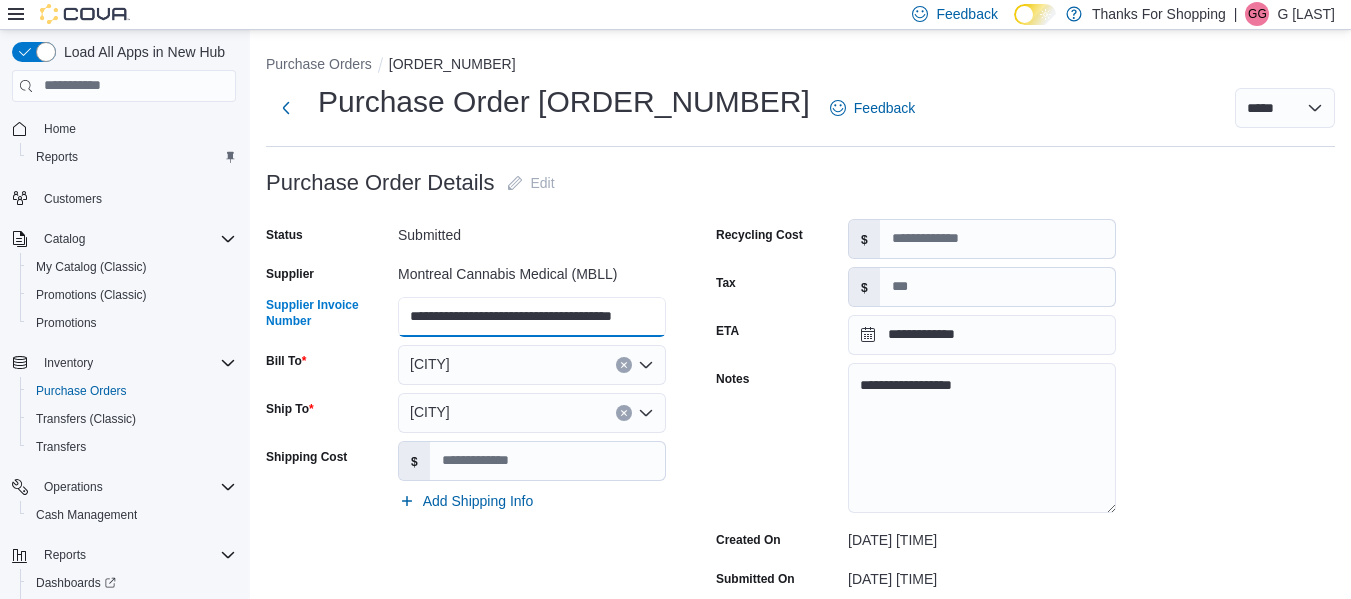 scroll, scrollTop: 0, scrollLeft: 28, axis: horizontal 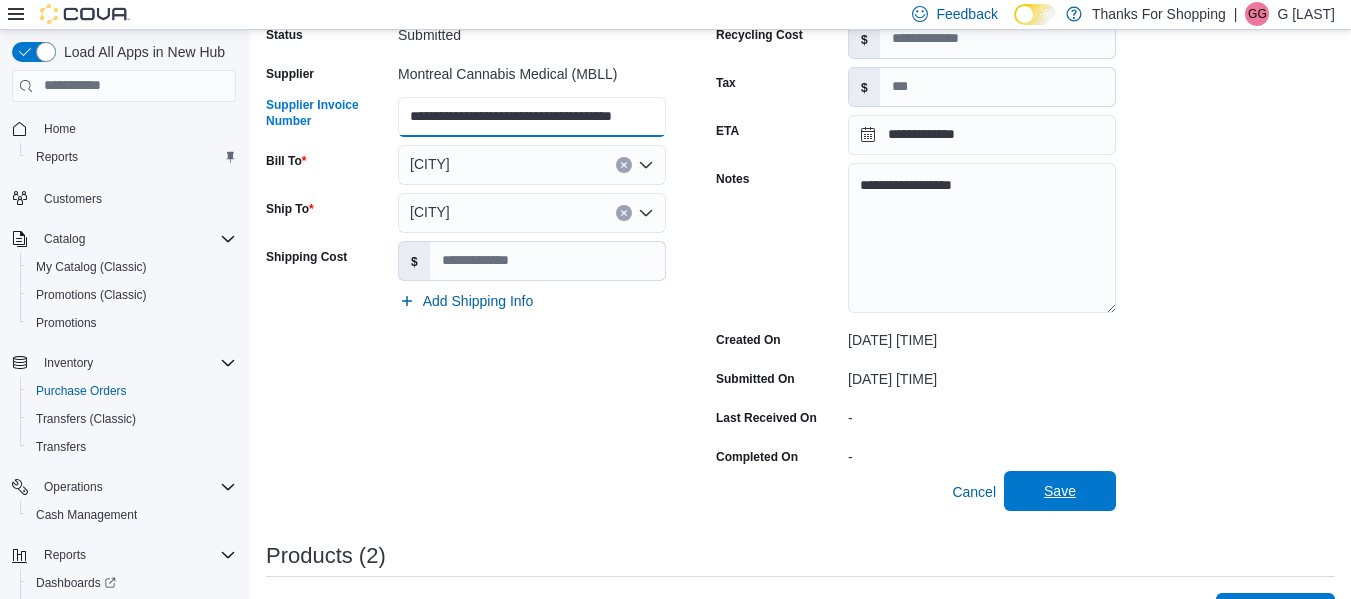 type on "**********" 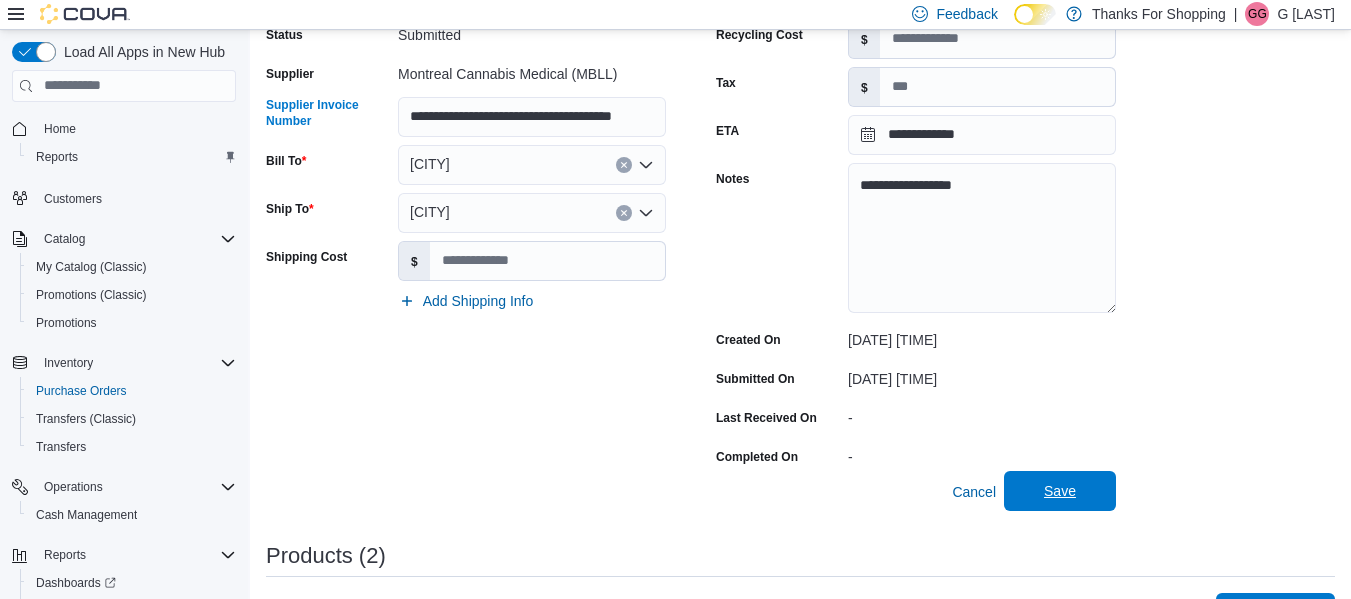 click on "Save" at bounding box center [1060, 491] 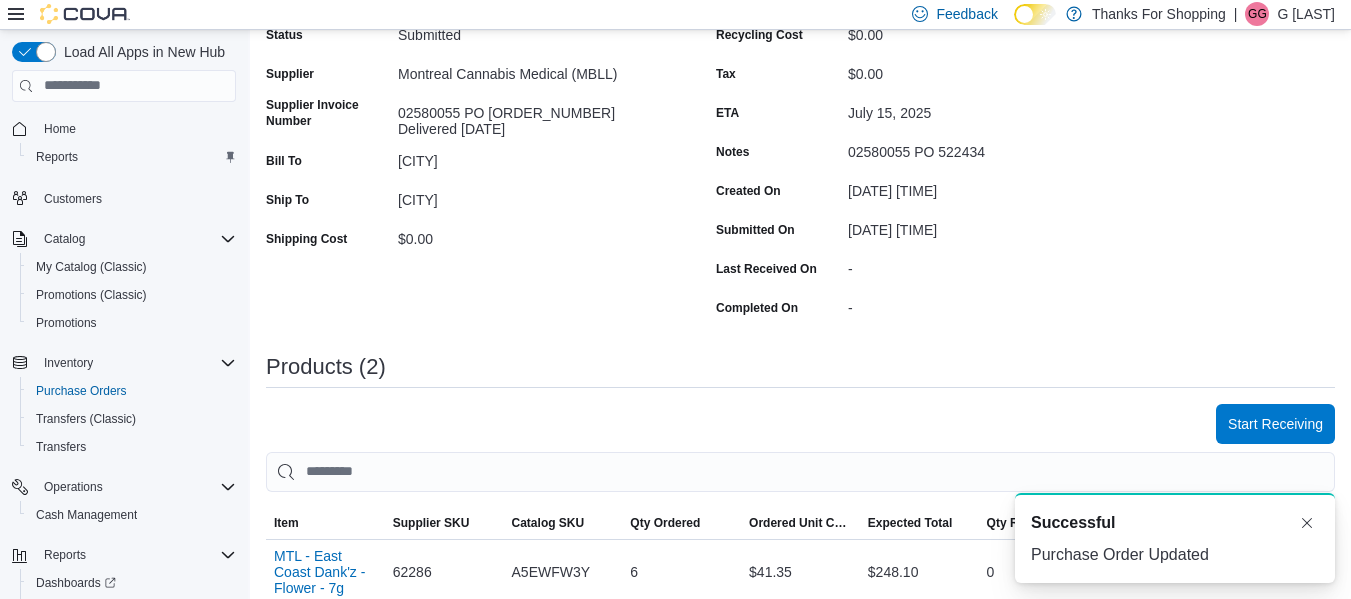 scroll, scrollTop: 0, scrollLeft: 0, axis: both 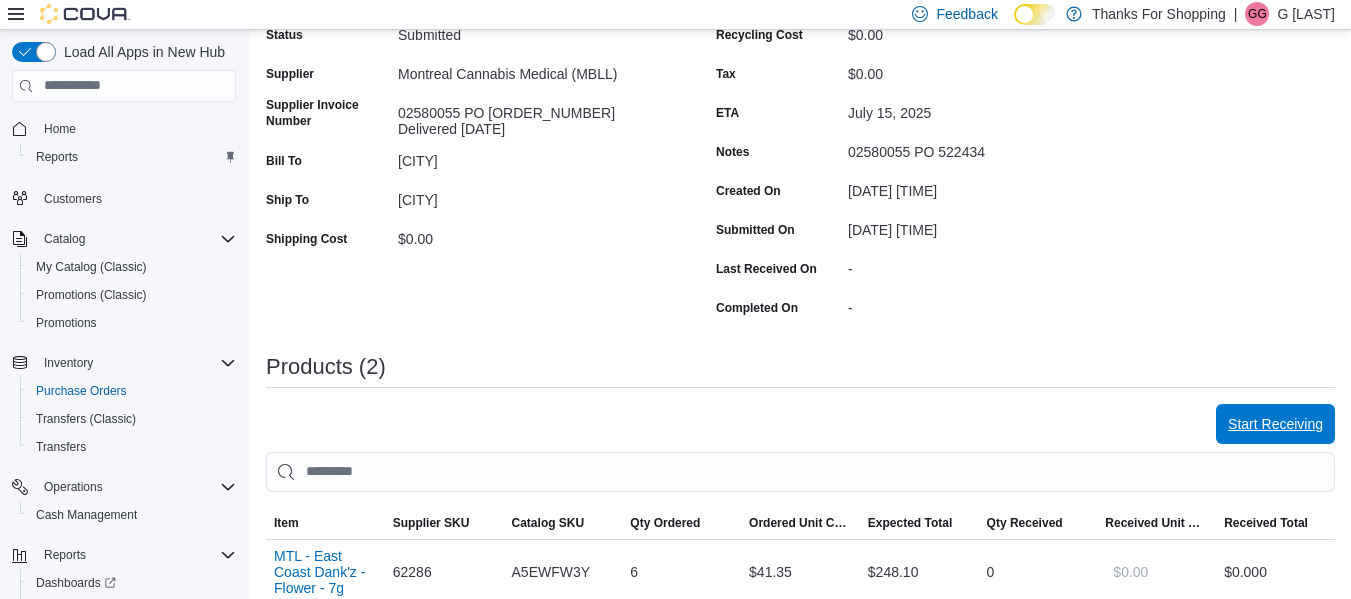 click on "Start Receiving" at bounding box center [1275, 424] 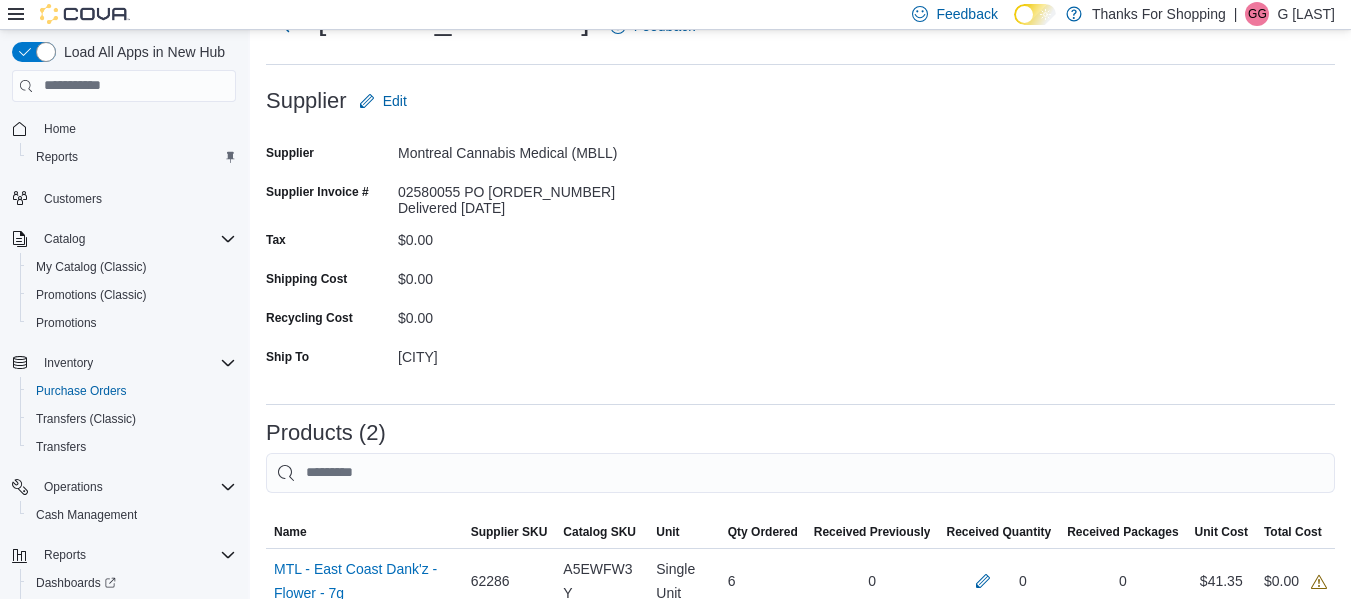scroll, scrollTop: 300, scrollLeft: 0, axis: vertical 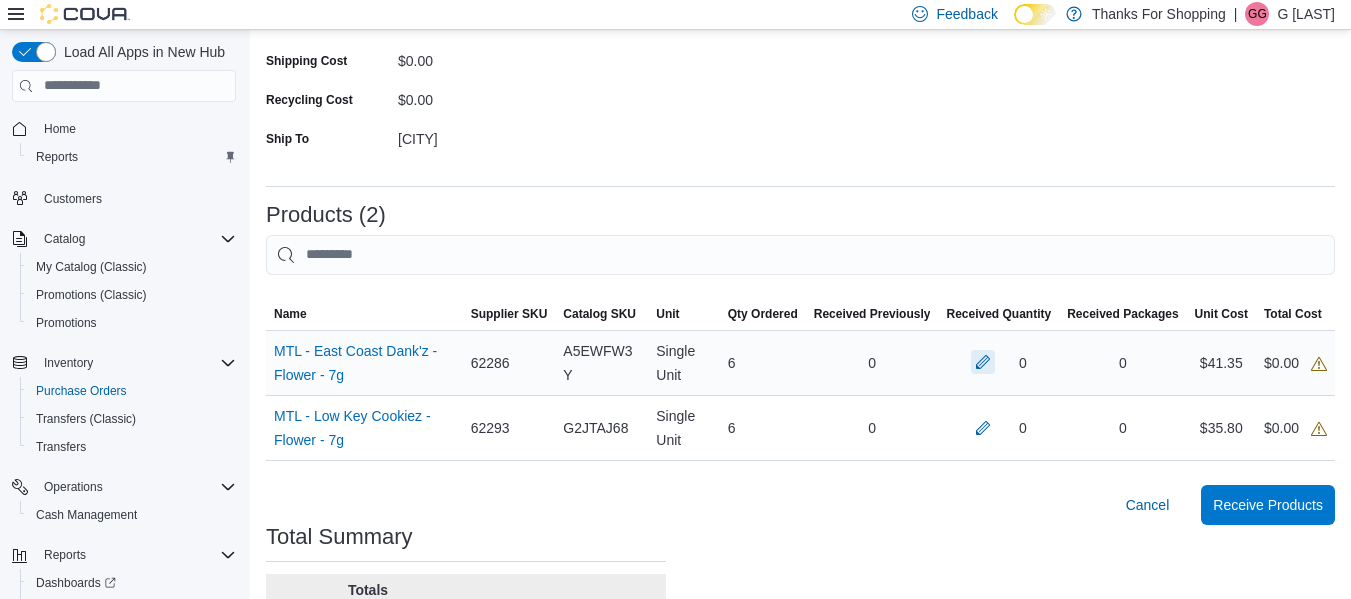 click at bounding box center (983, 362) 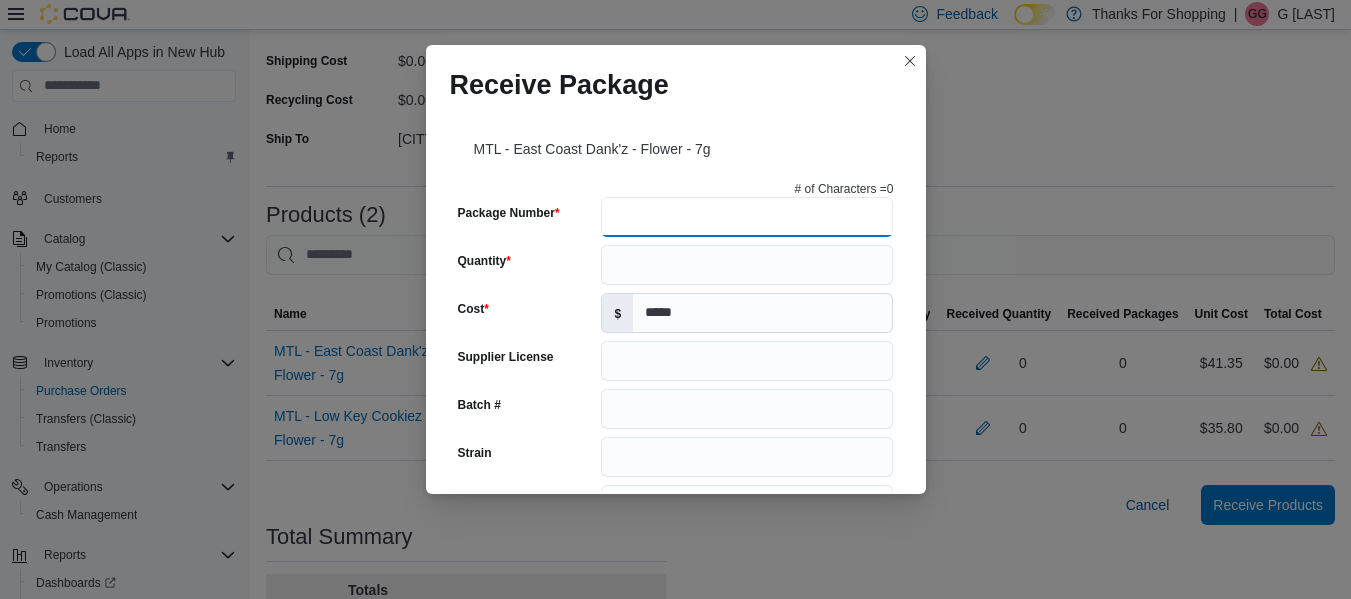 click on "Package Number" at bounding box center [747, 217] 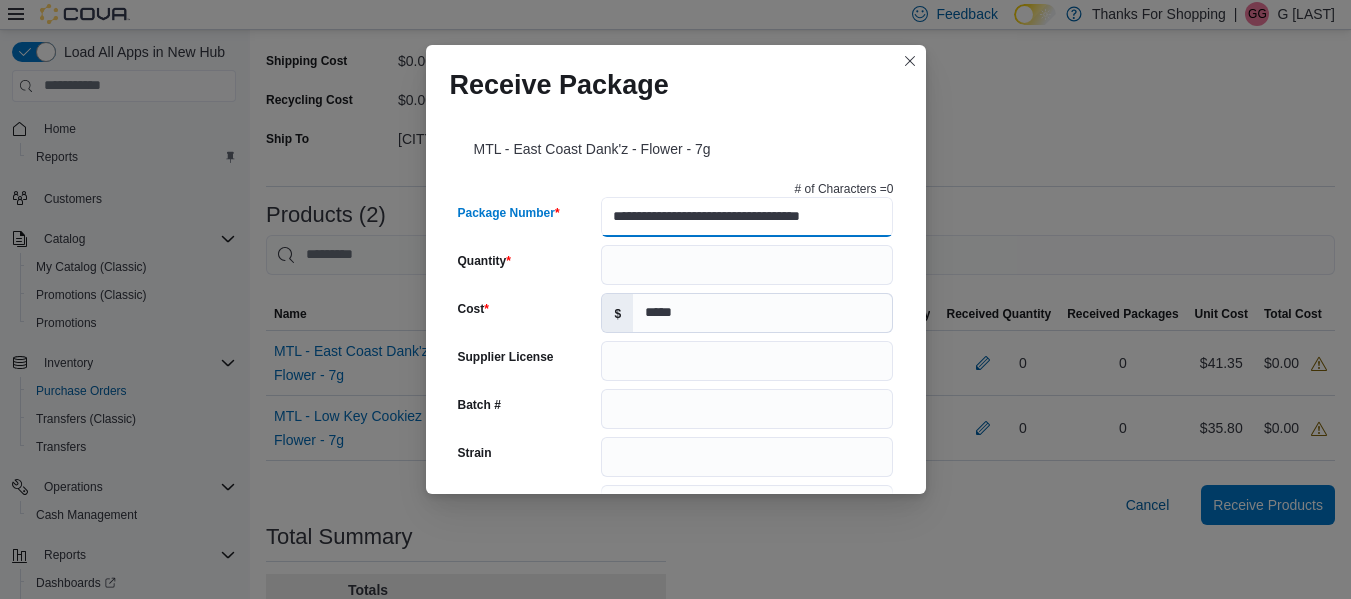 type on "**********" 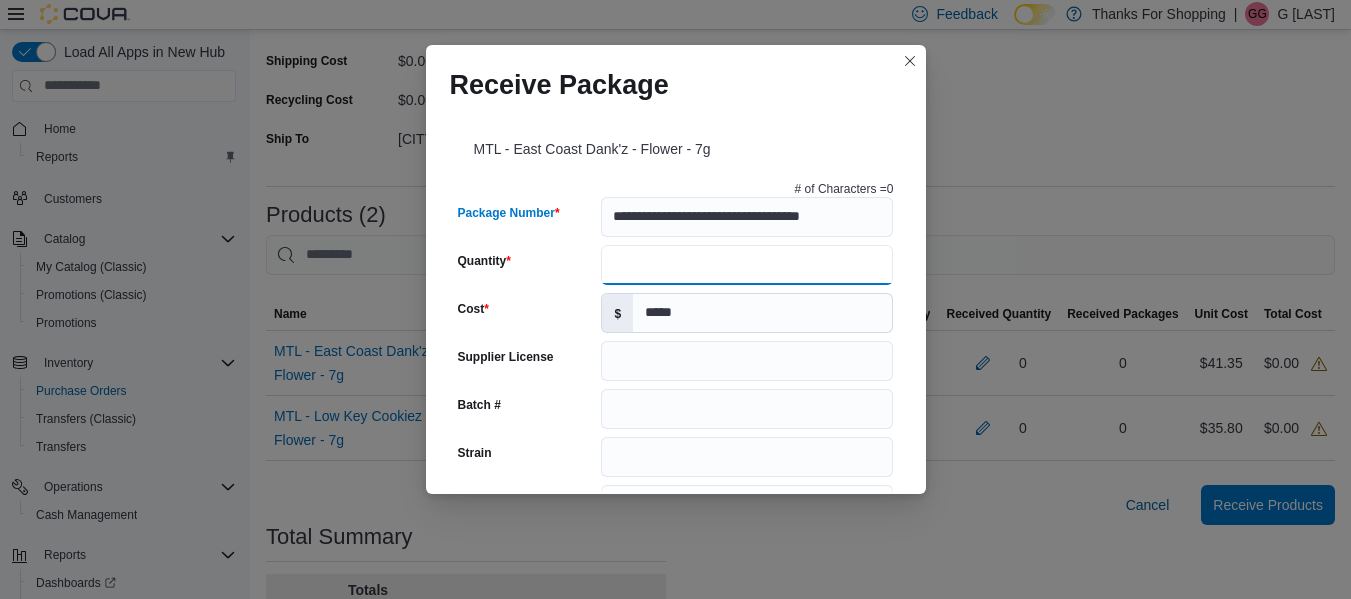 click on "Quantity" at bounding box center (747, 265) 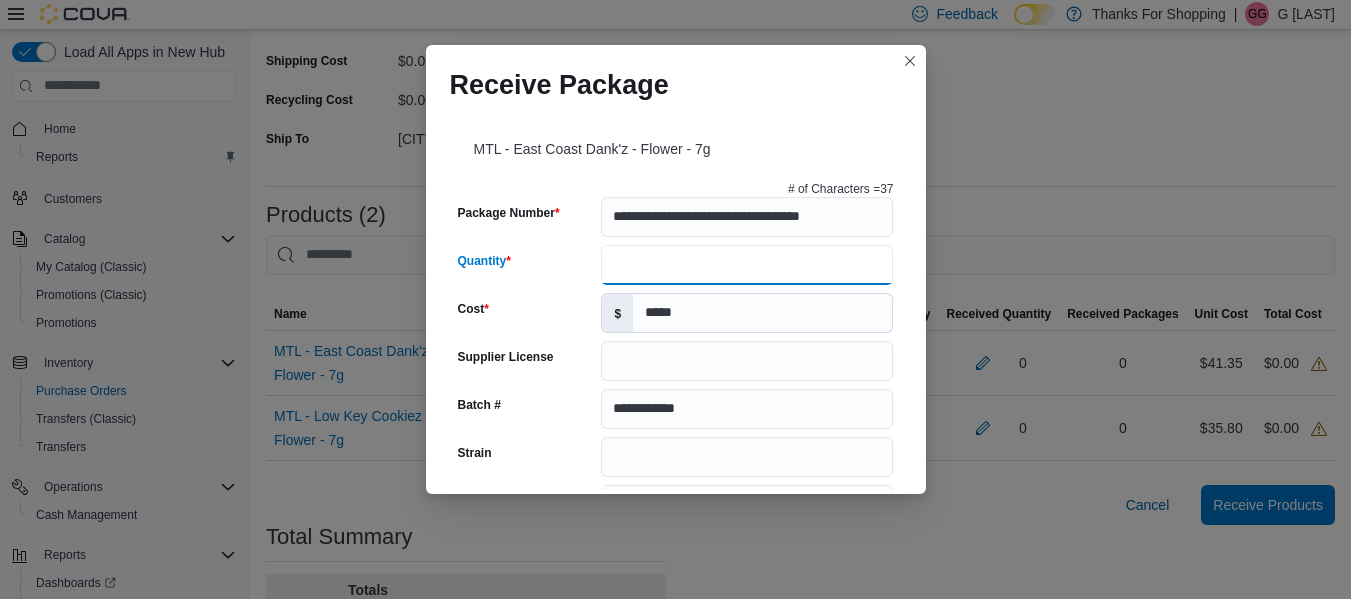 scroll, scrollTop: 0, scrollLeft: 0, axis: both 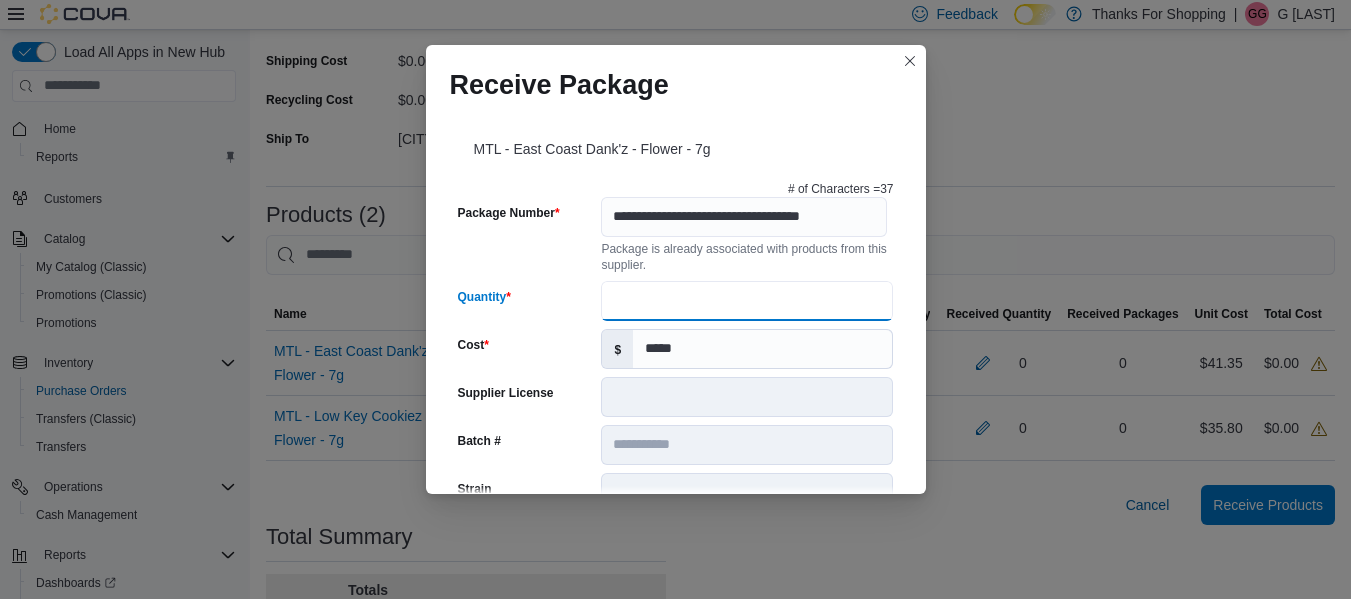 type on "*" 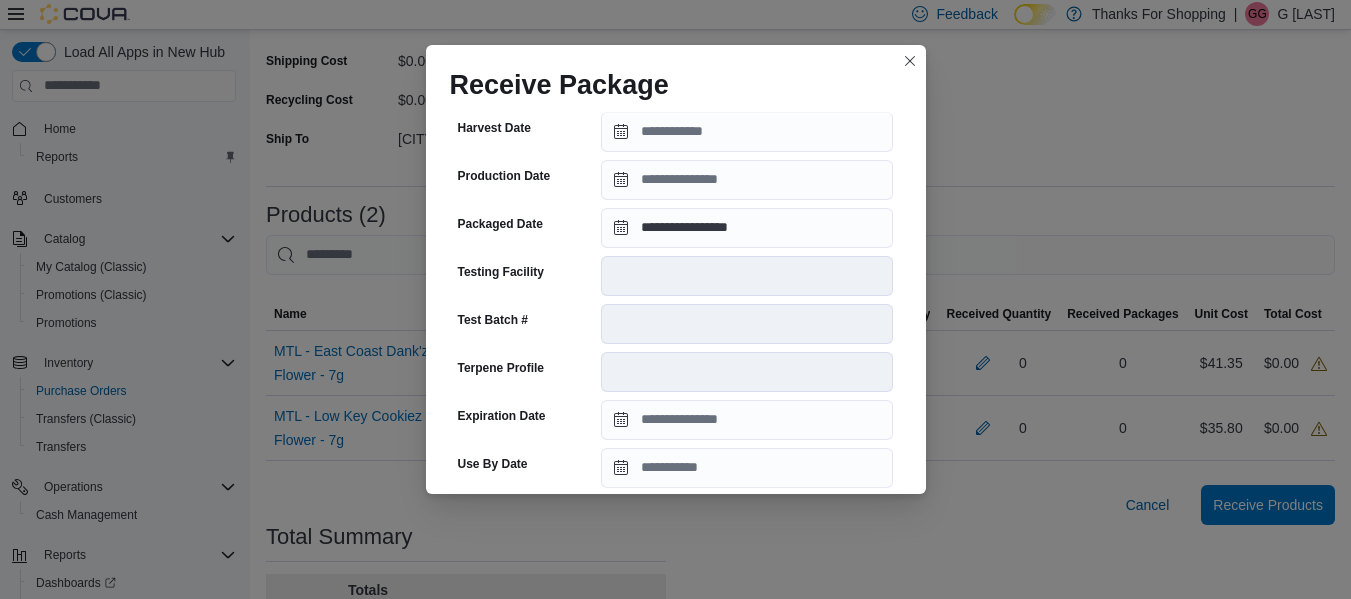scroll, scrollTop: 731, scrollLeft: 0, axis: vertical 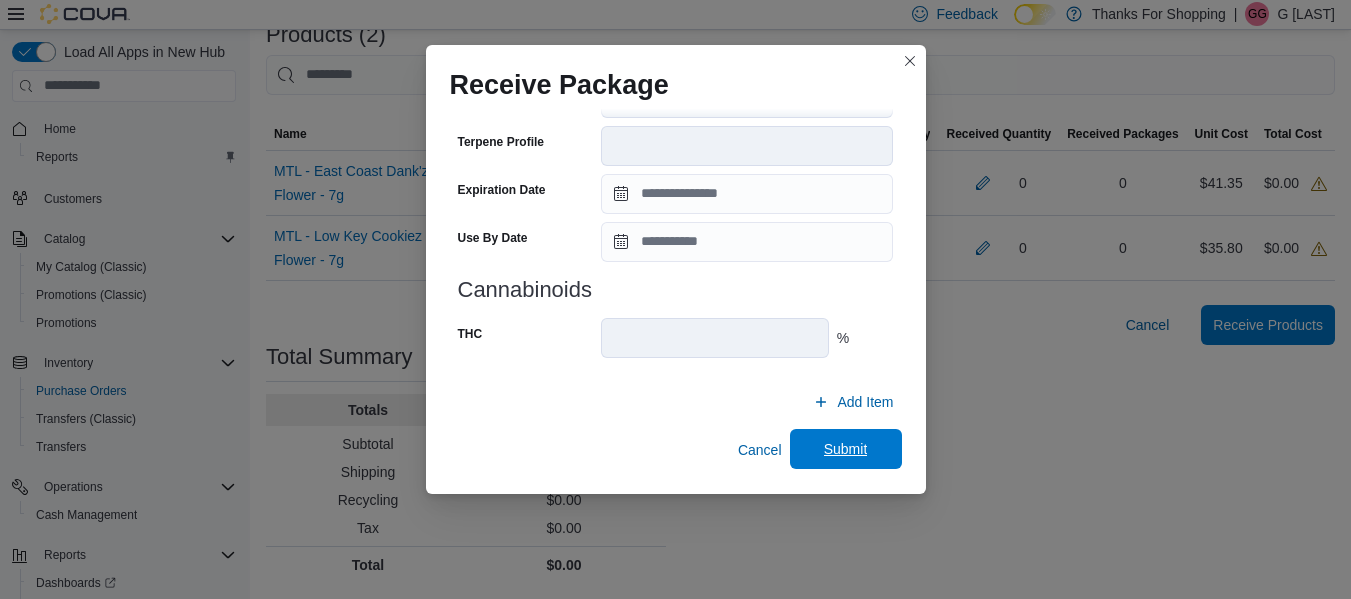 click on "Submit" at bounding box center [846, 449] 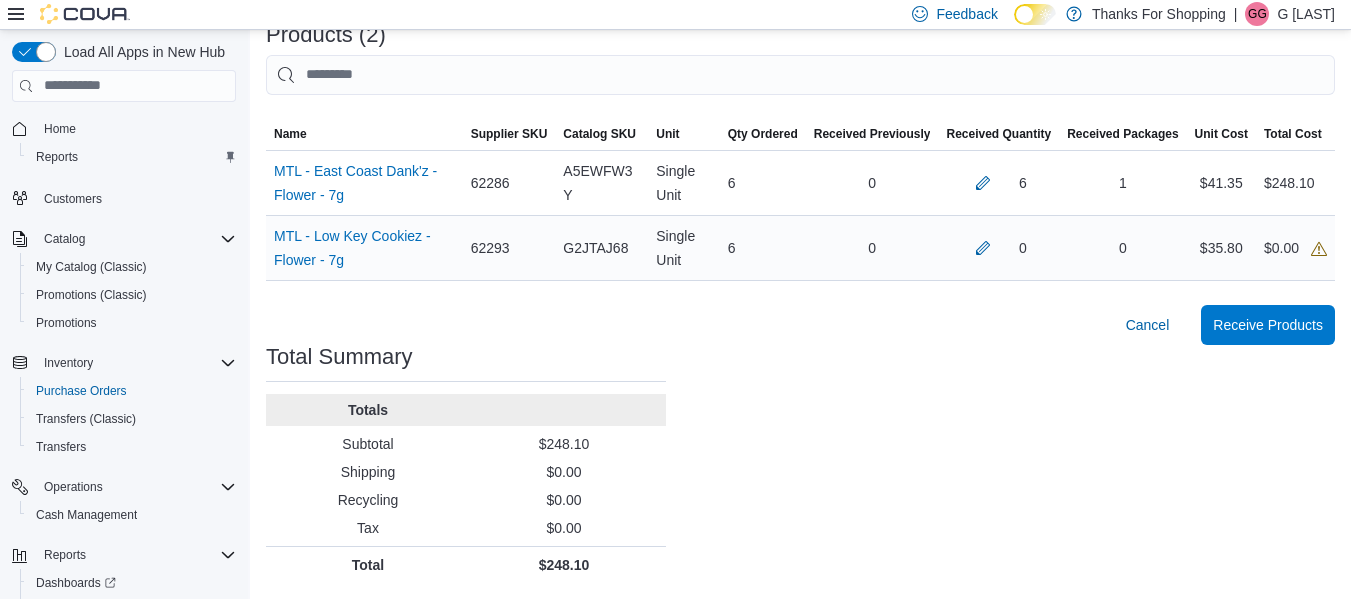 click on "Received Quantity 0" at bounding box center [998, 182] 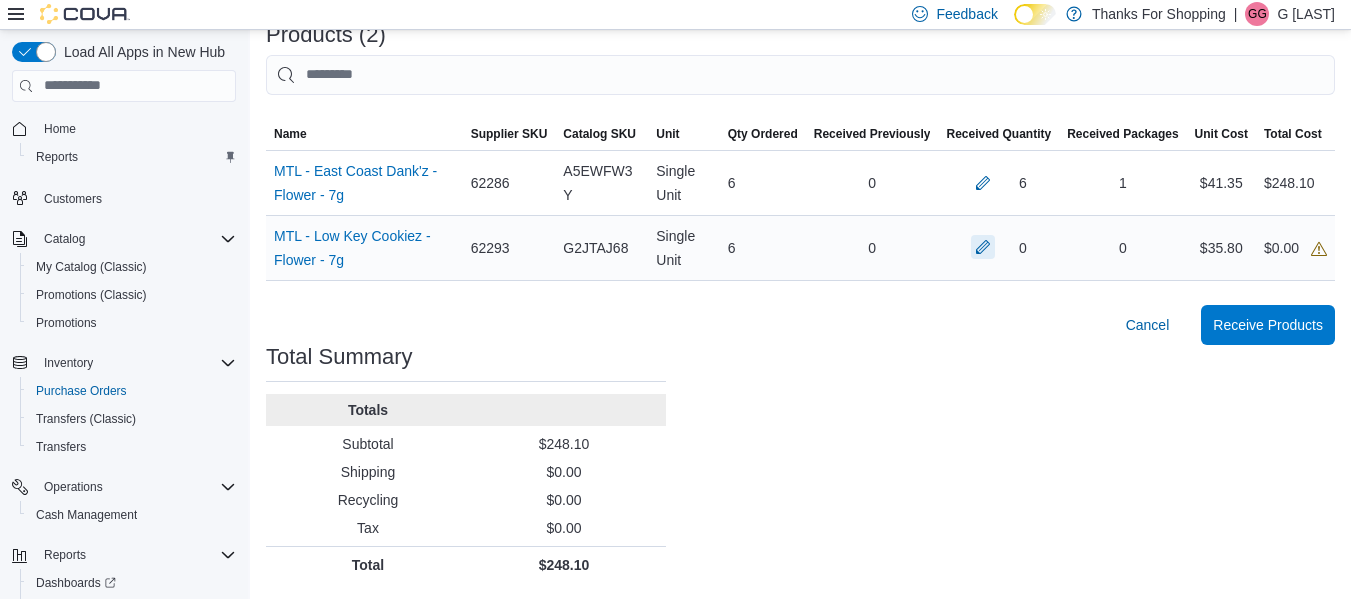 click at bounding box center [983, 183] 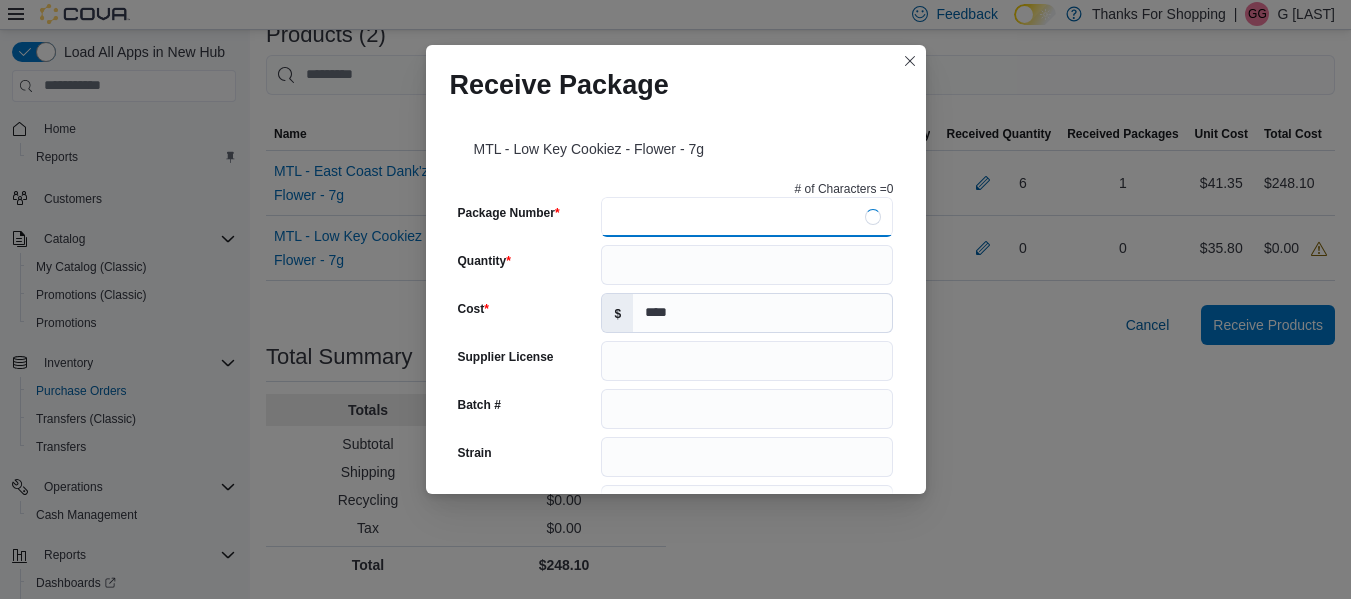 click on "Package Number" at bounding box center (747, 217) 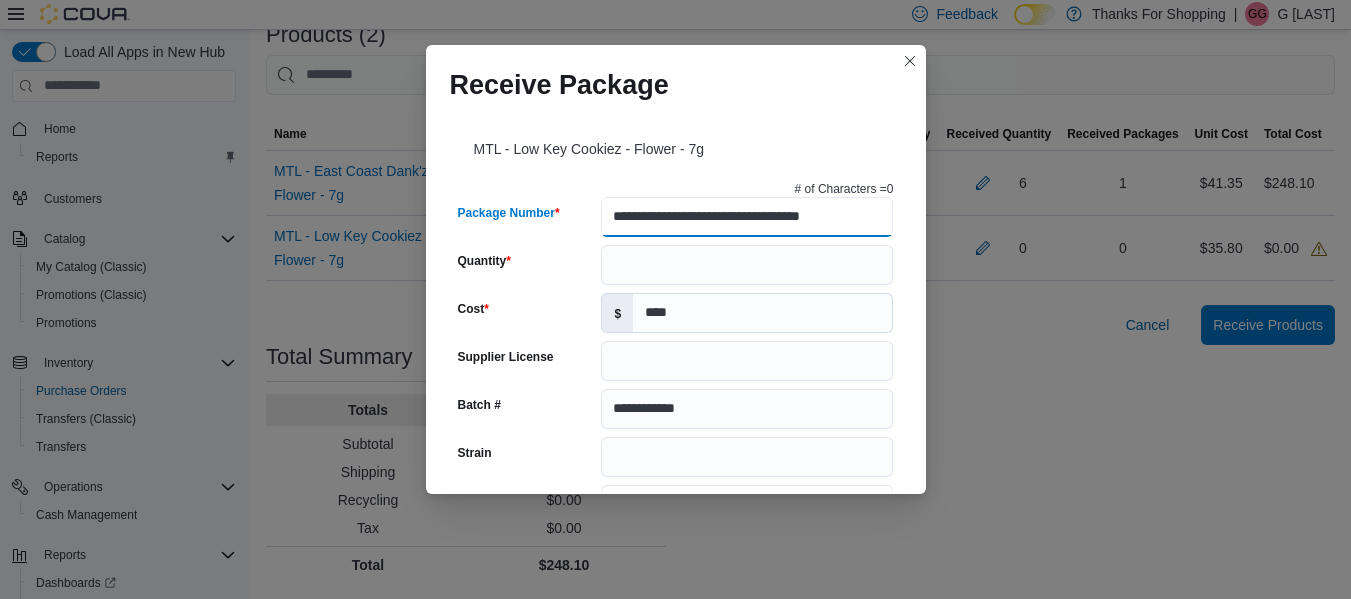 type on "**********" 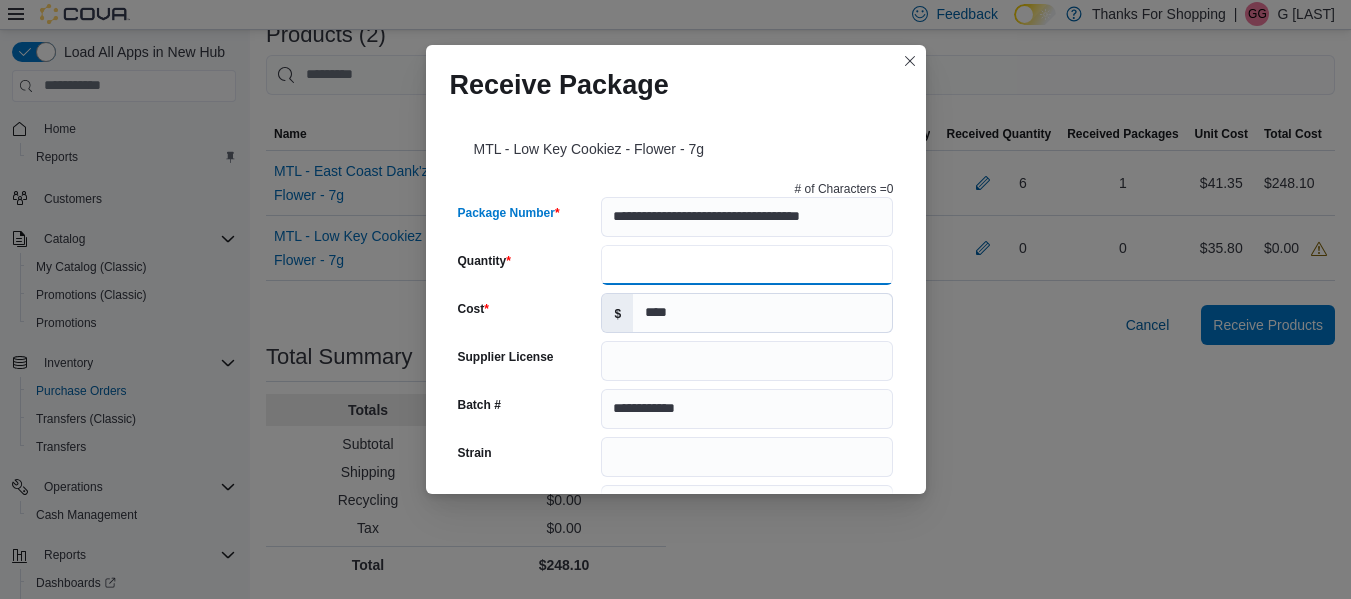 click on "Quantity" at bounding box center [747, 265] 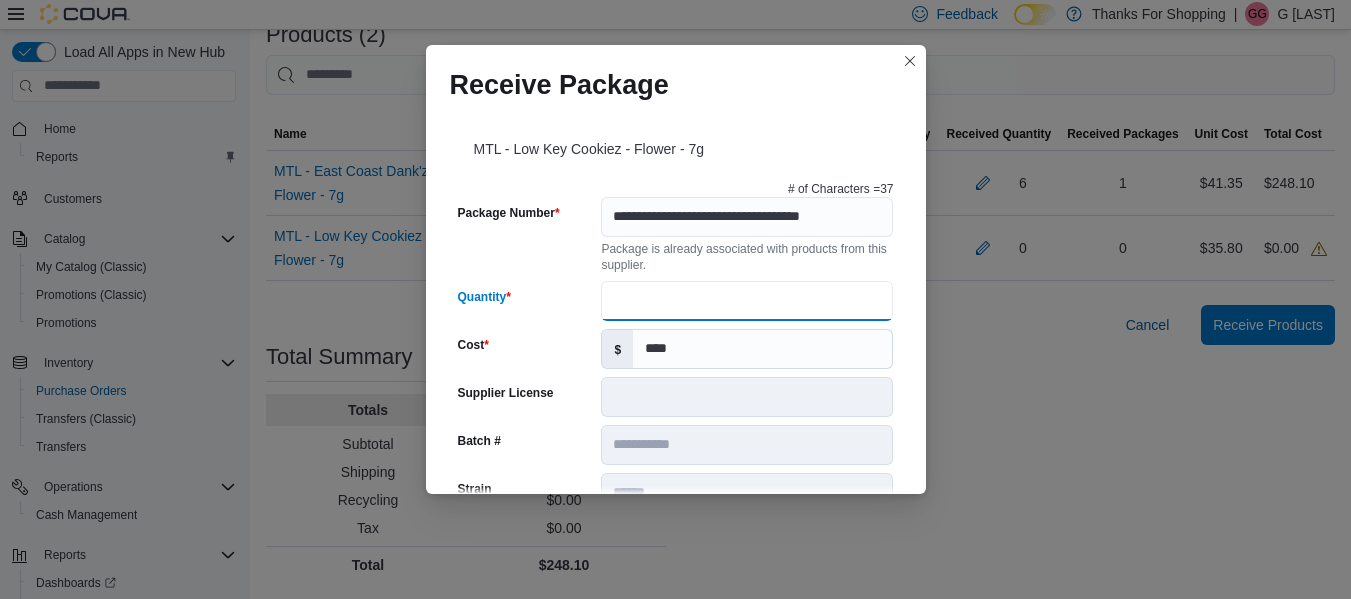 scroll, scrollTop: 0, scrollLeft: 0, axis: both 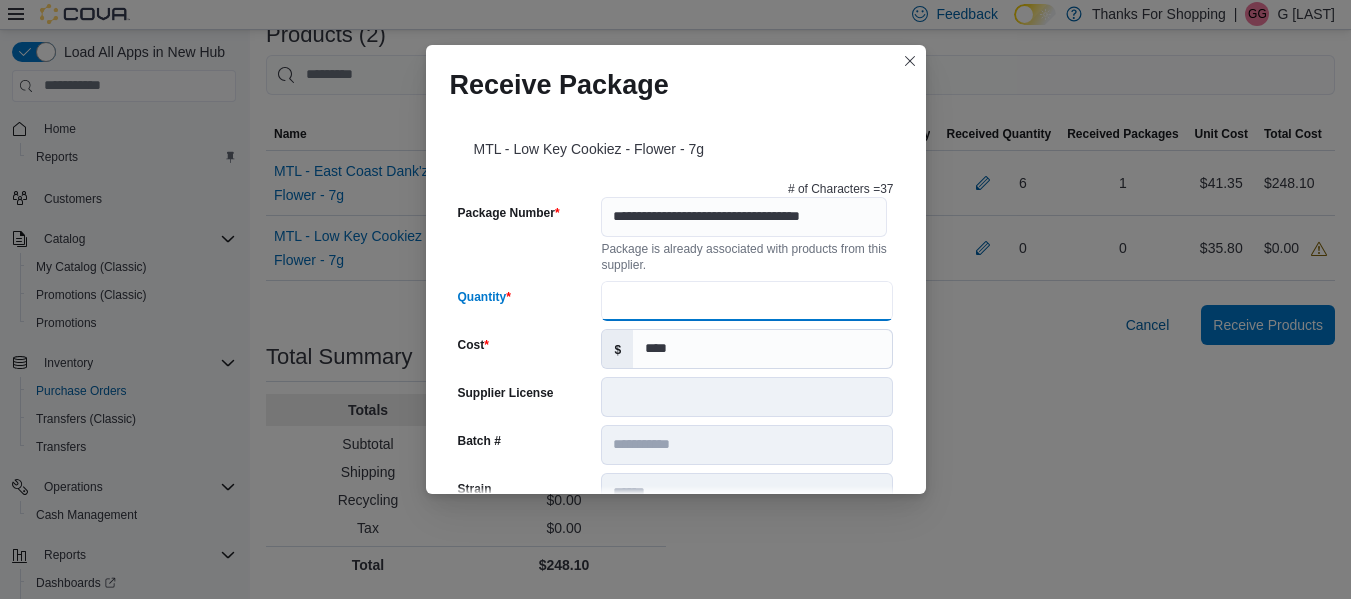 type on "*" 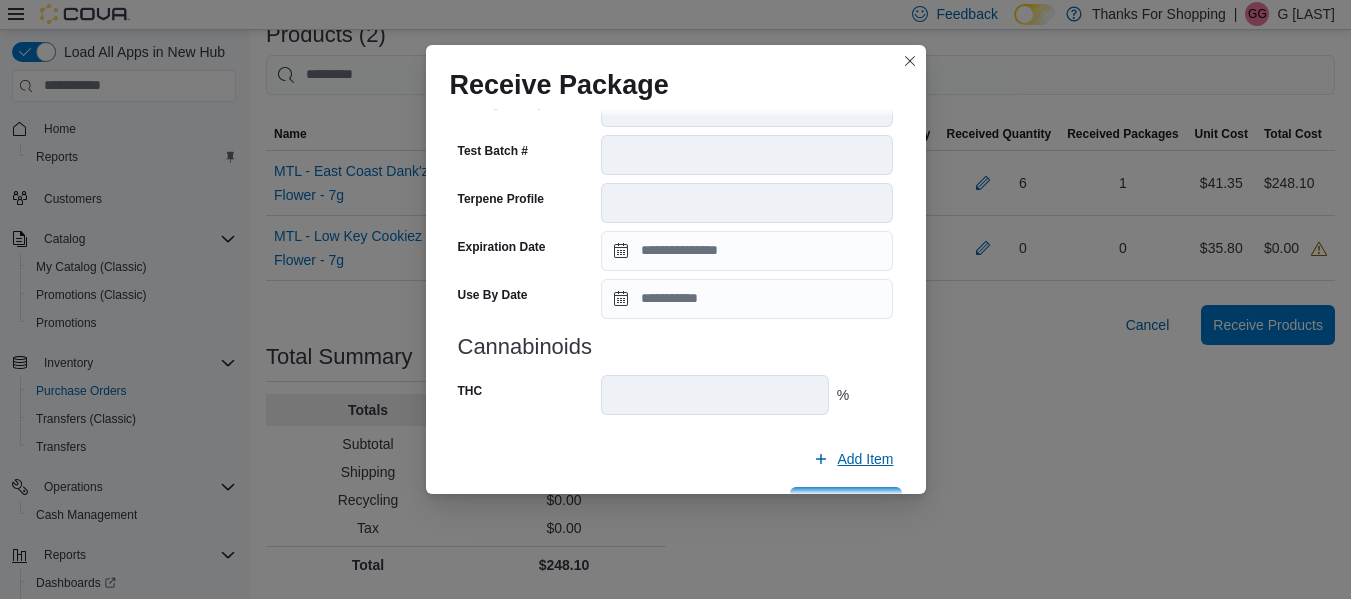 scroll, scrollTop: 731, scrollLeft: 0, axis: vertical 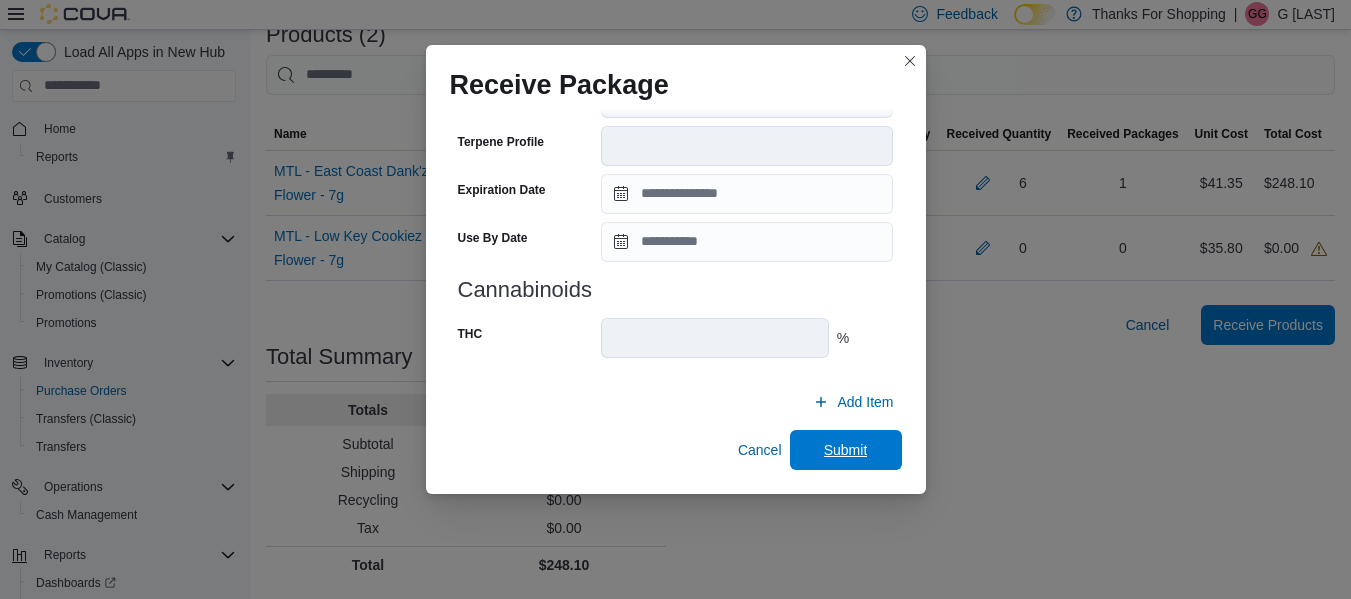 click on "Submit" at bounding box center (846, 450) 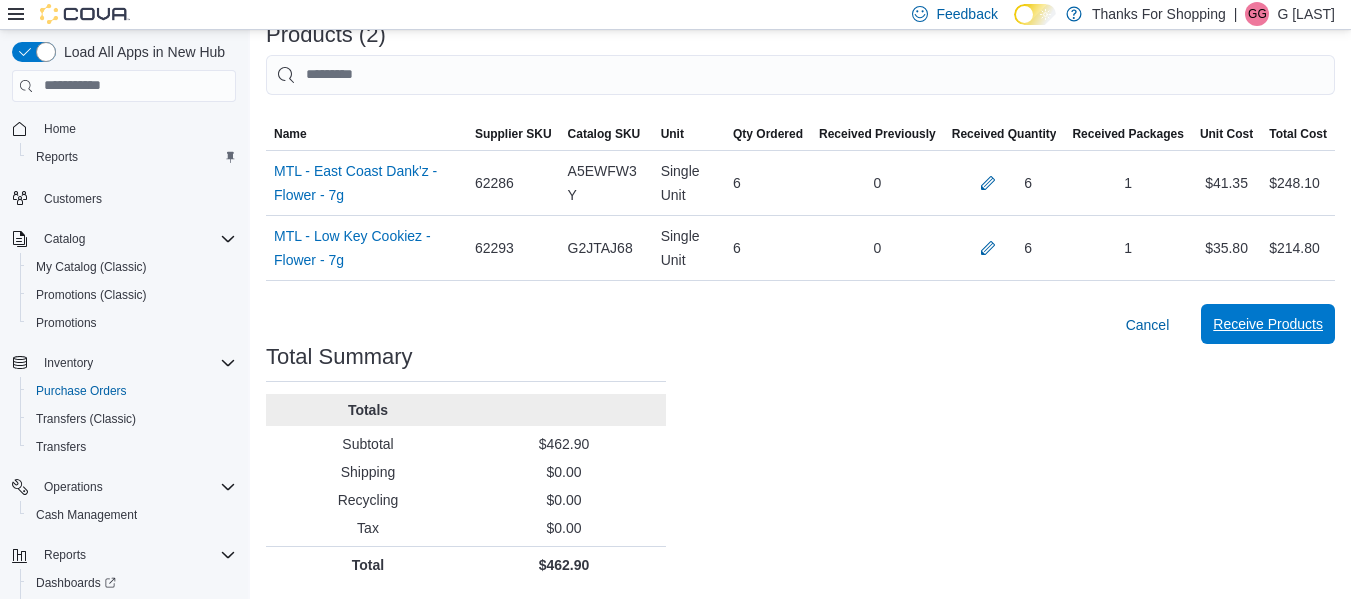 click on "Receive Products" at bounding box center (1268, 324) 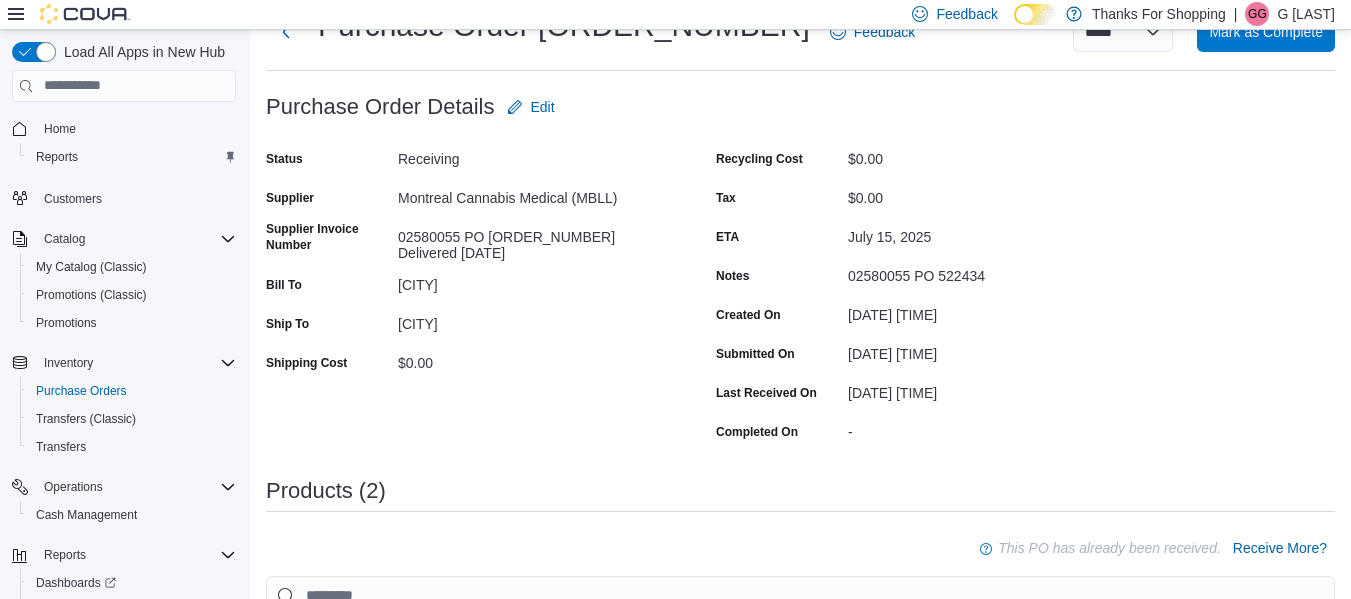 scroll, scrollTop: 480, scrollLeft: 0, axis: vertical 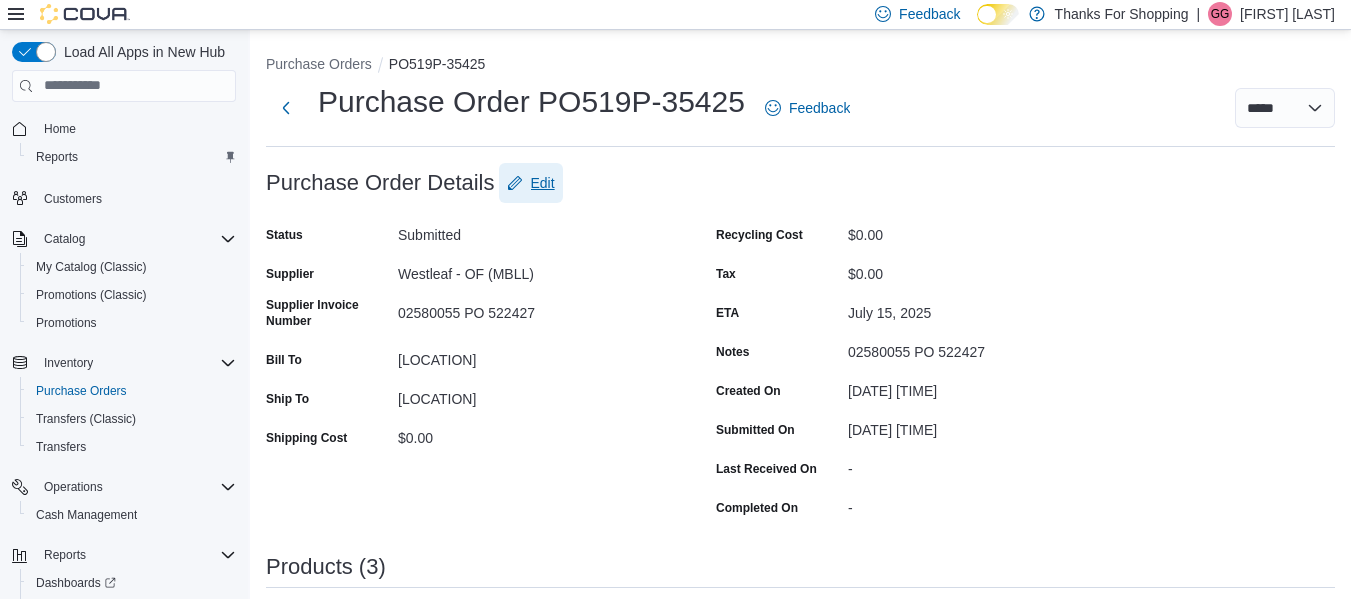 click on "Edit" at bounding box center [543, 183] 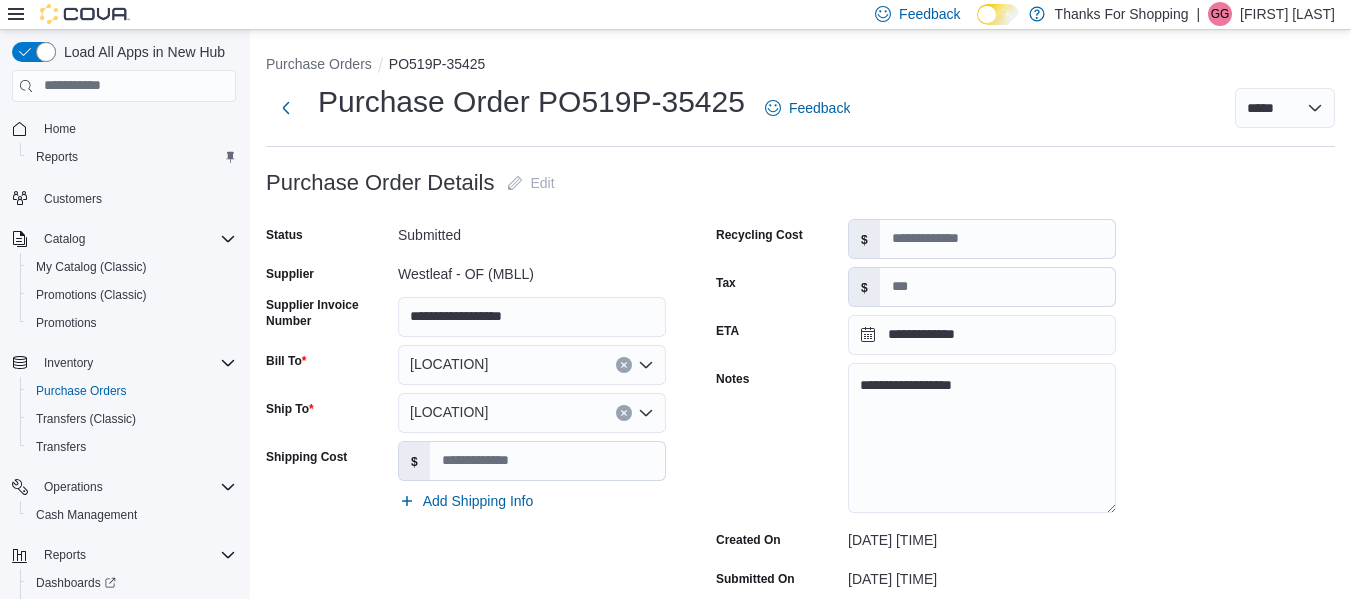 click on "**********" at bounding box center [466, 445] 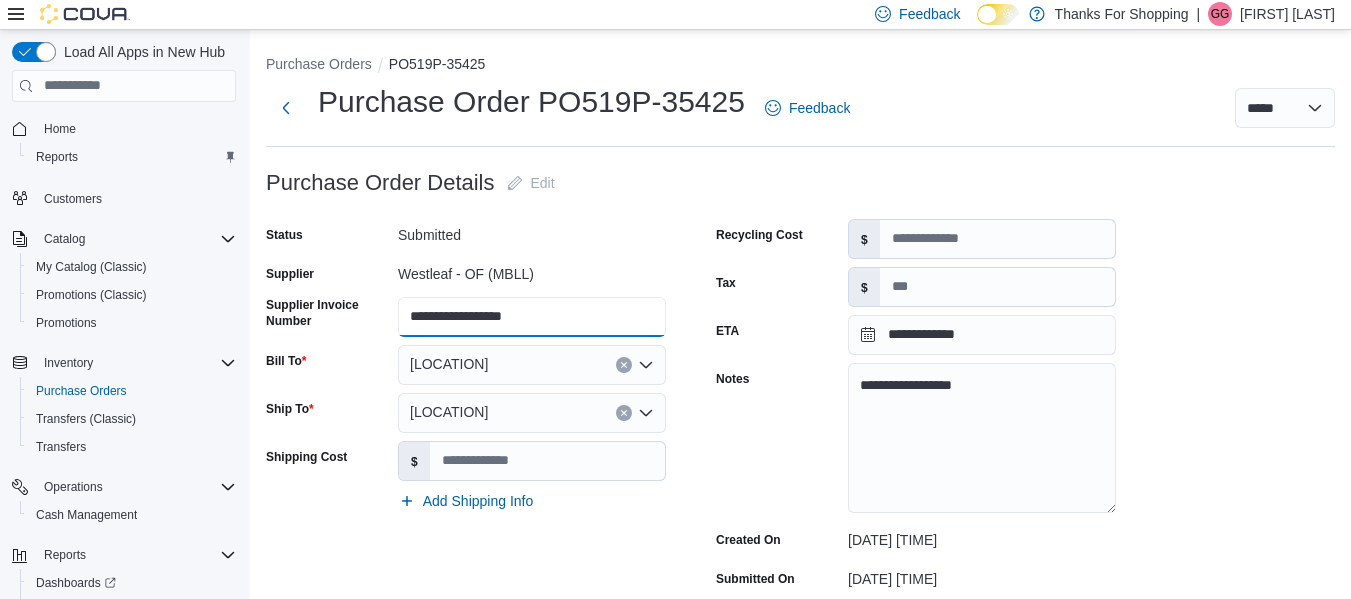click on "**********" at bounding box center (532, 317) 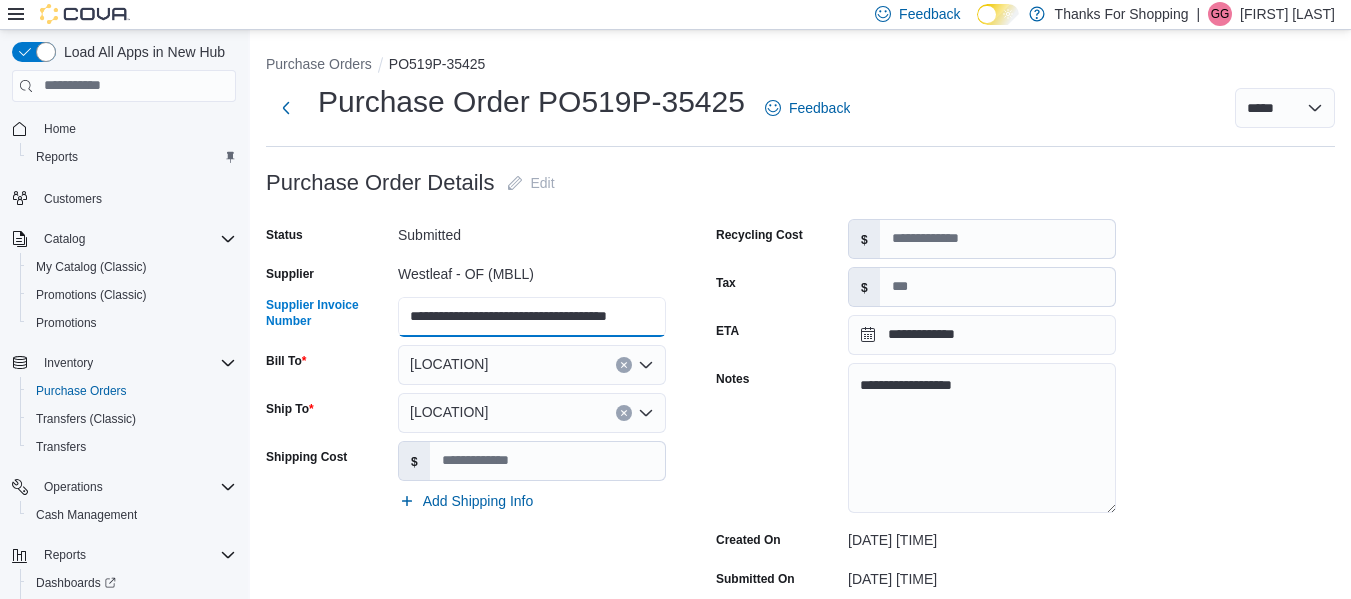 scroll, scrollTop: 0, scrollLeft: 25, axis: horizontal 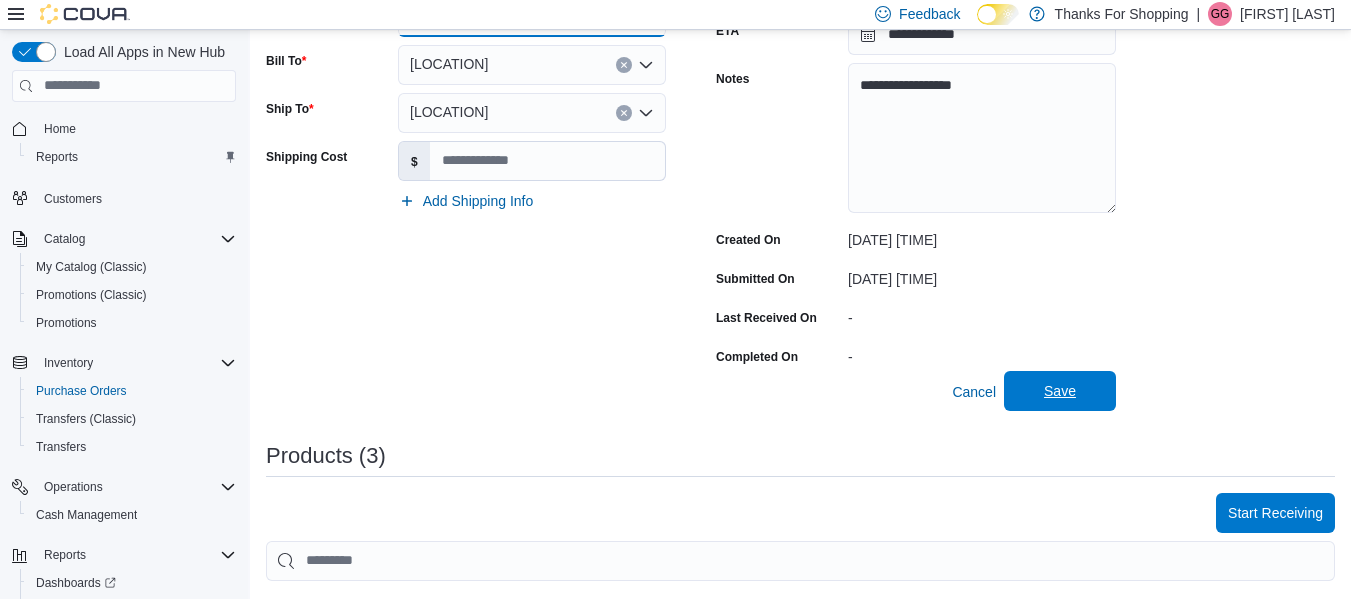 type on "**********" 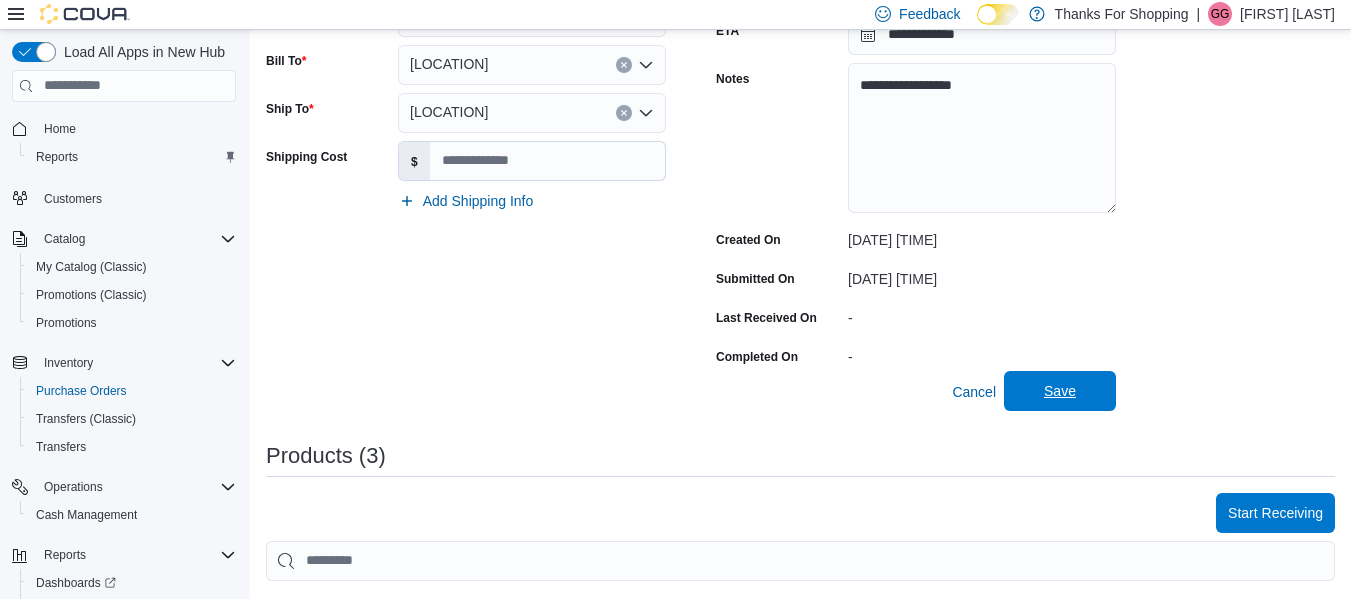 click on "Save" at bounding box center [1060, 391] 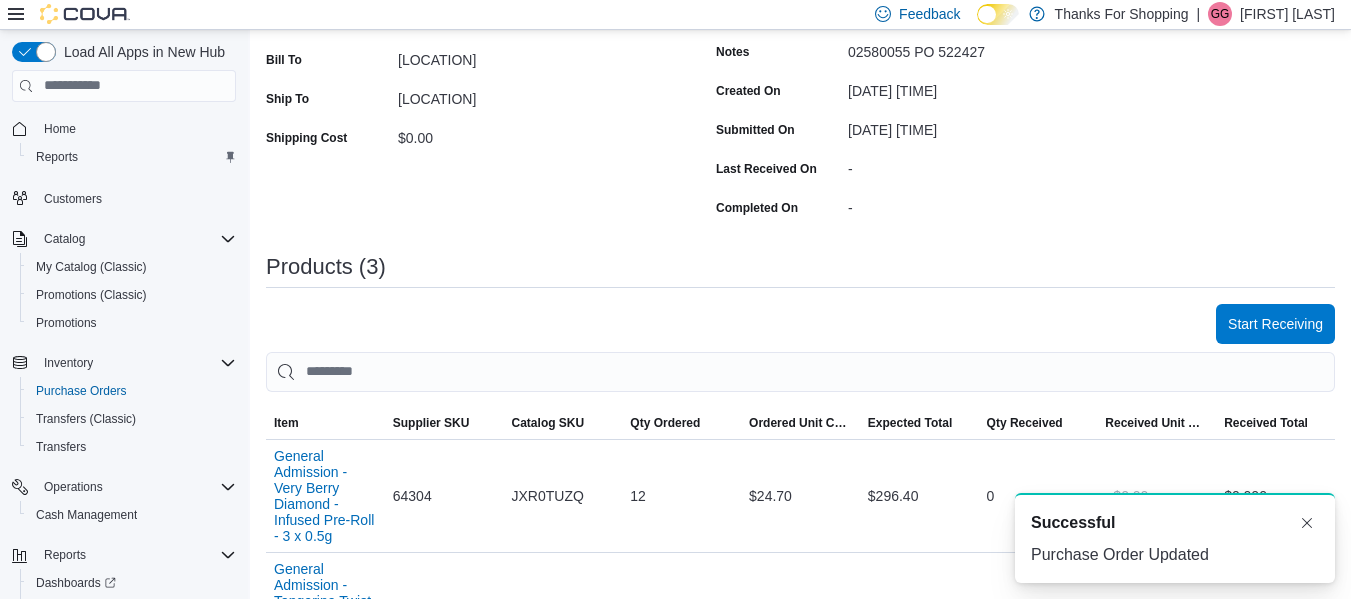 scroll, scrollTop: 0, scrollLeft: 0, axis: both 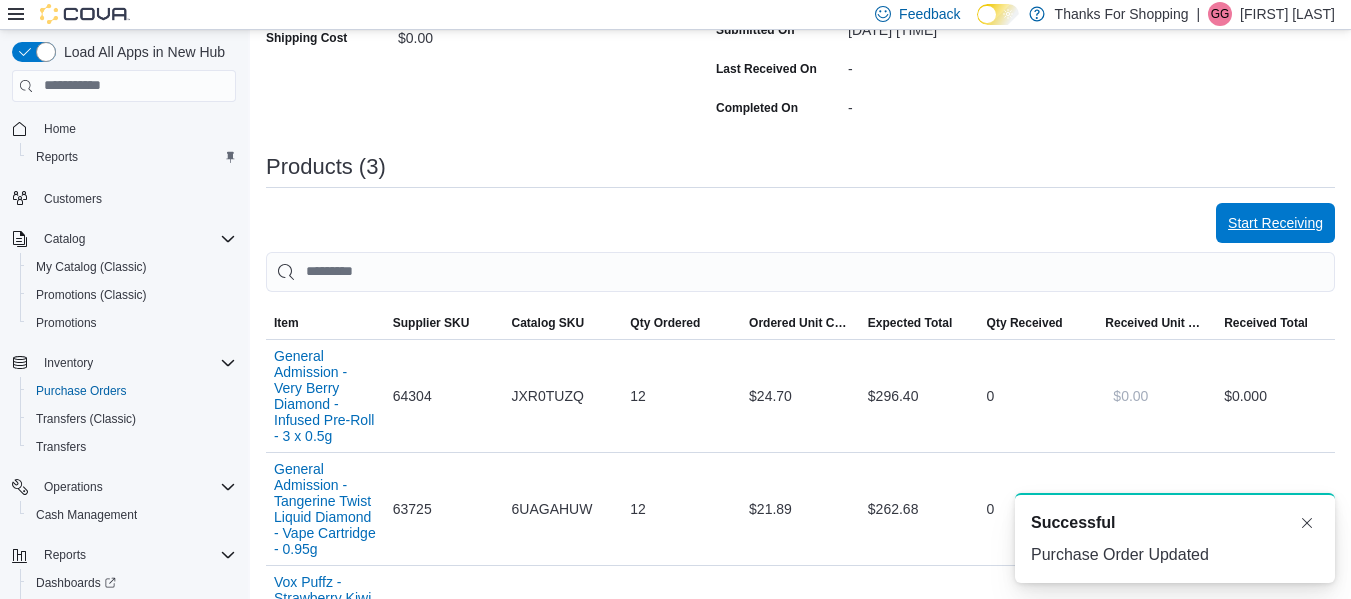 click on "Start Receiving" at bounding box center [1275, 223] 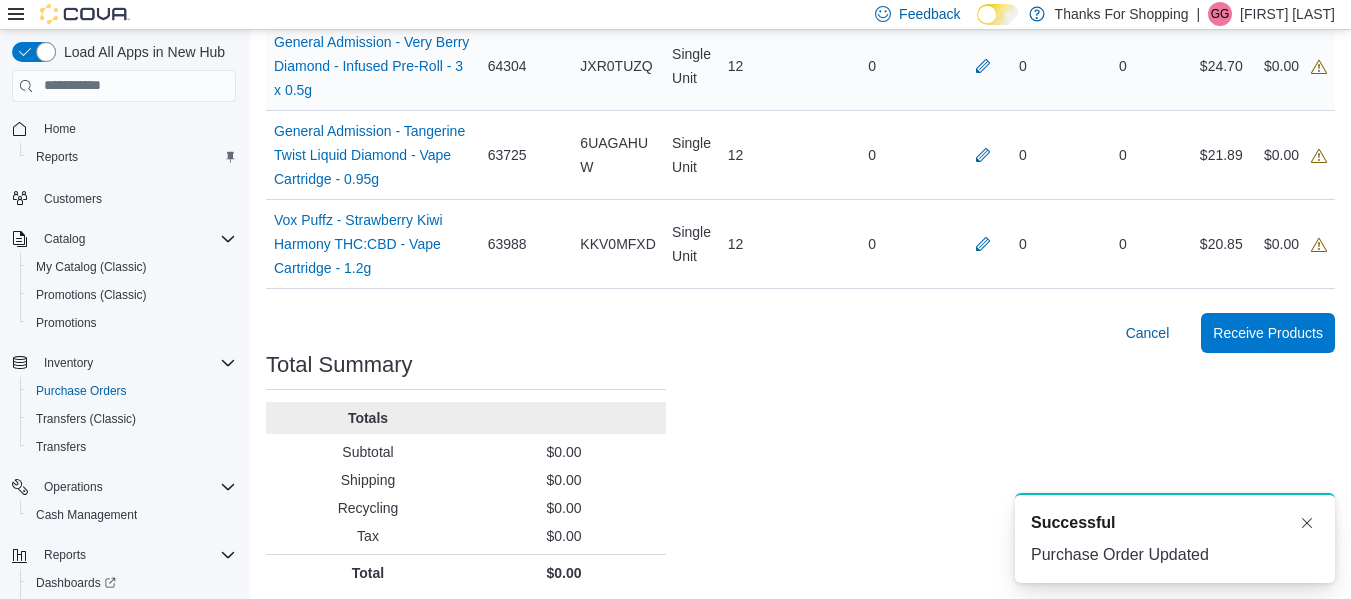 scroll, scrollTop: 400, scrollLeft: 0, axis: vertical 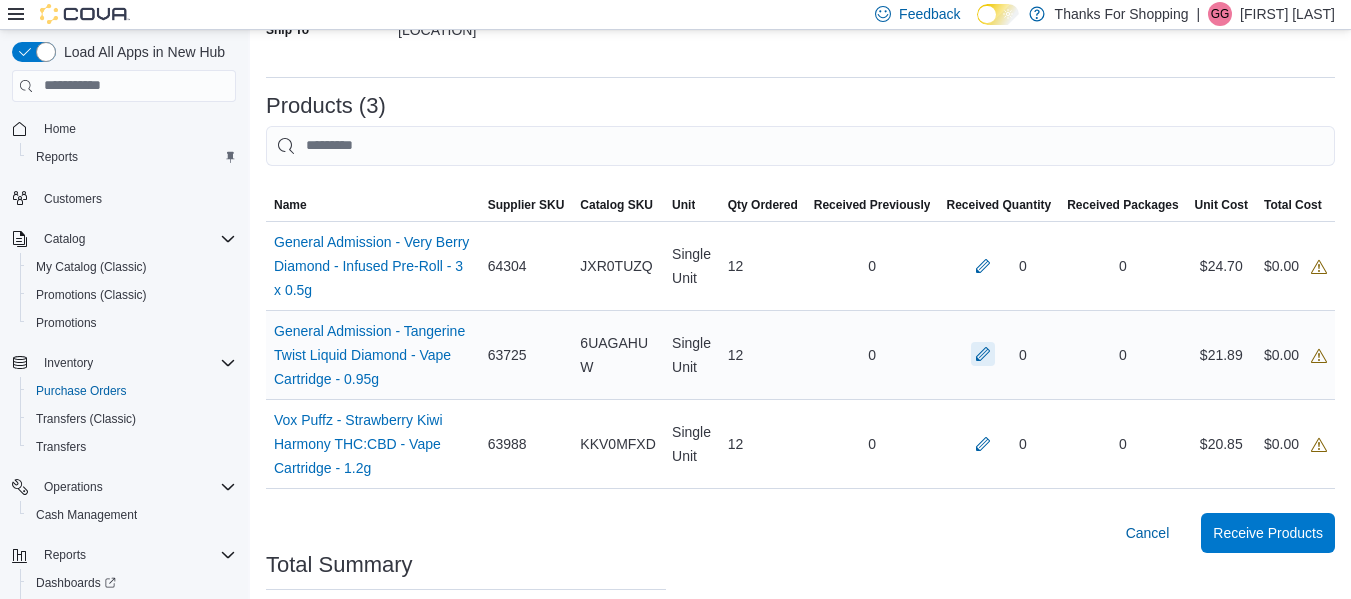 click at bounding box center (983, 266) 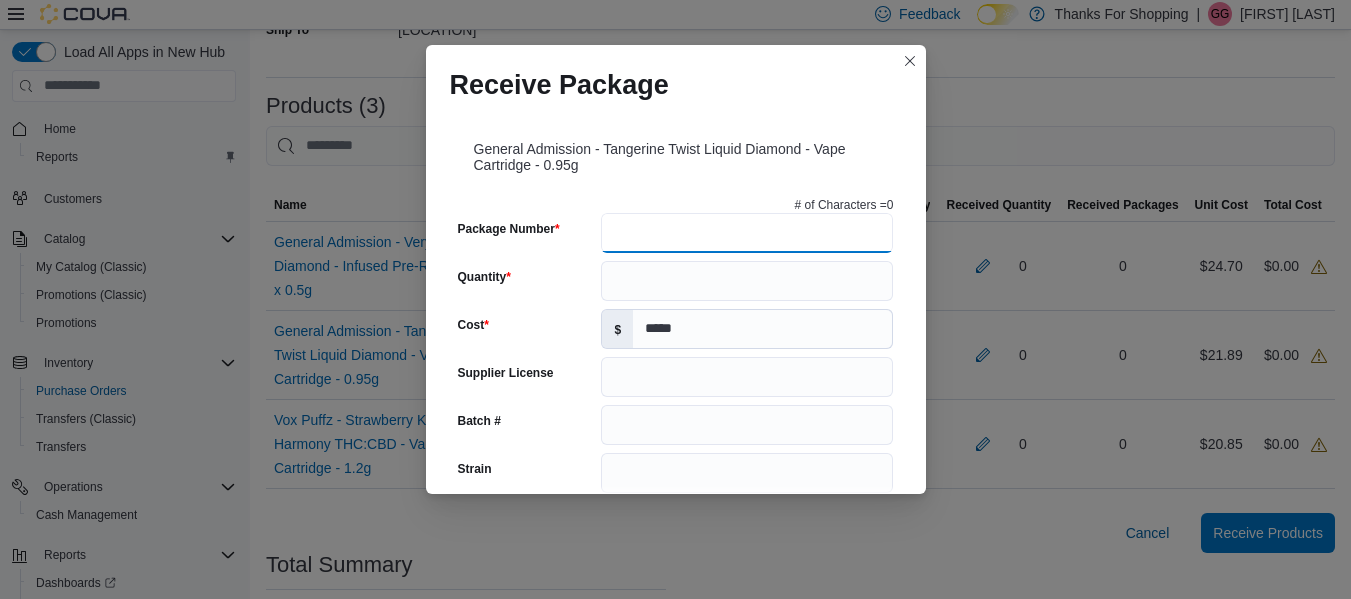 click on "Package Number" at bounding box center (747, 233) 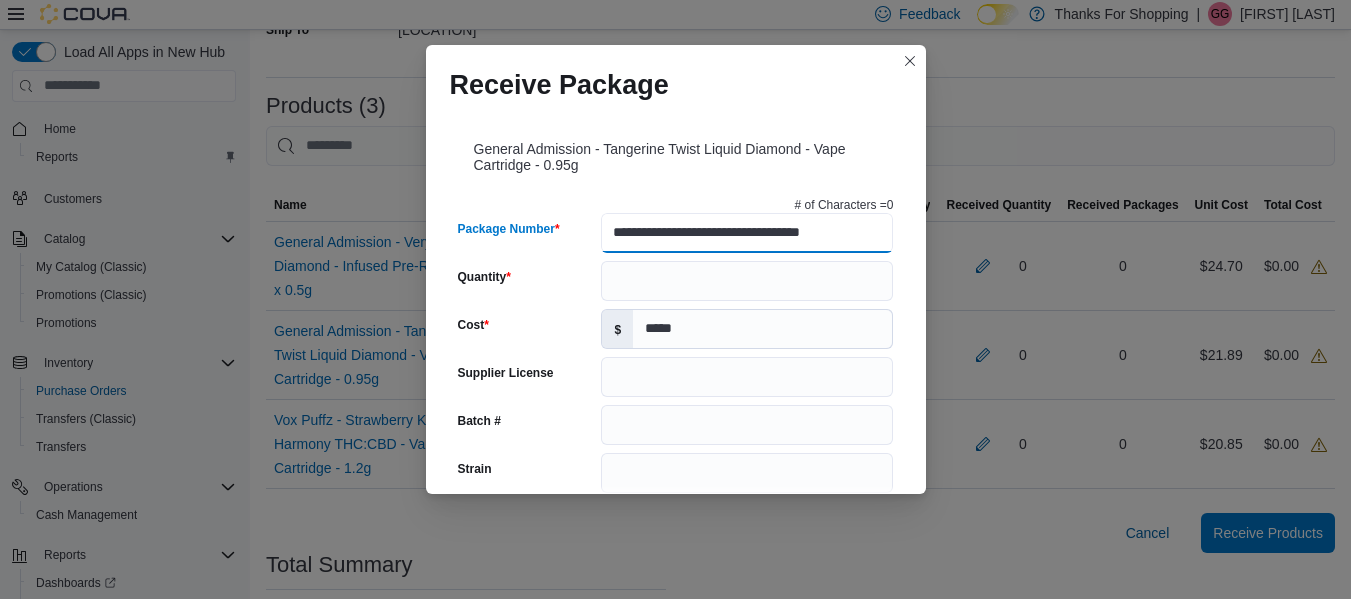 type on "**********" 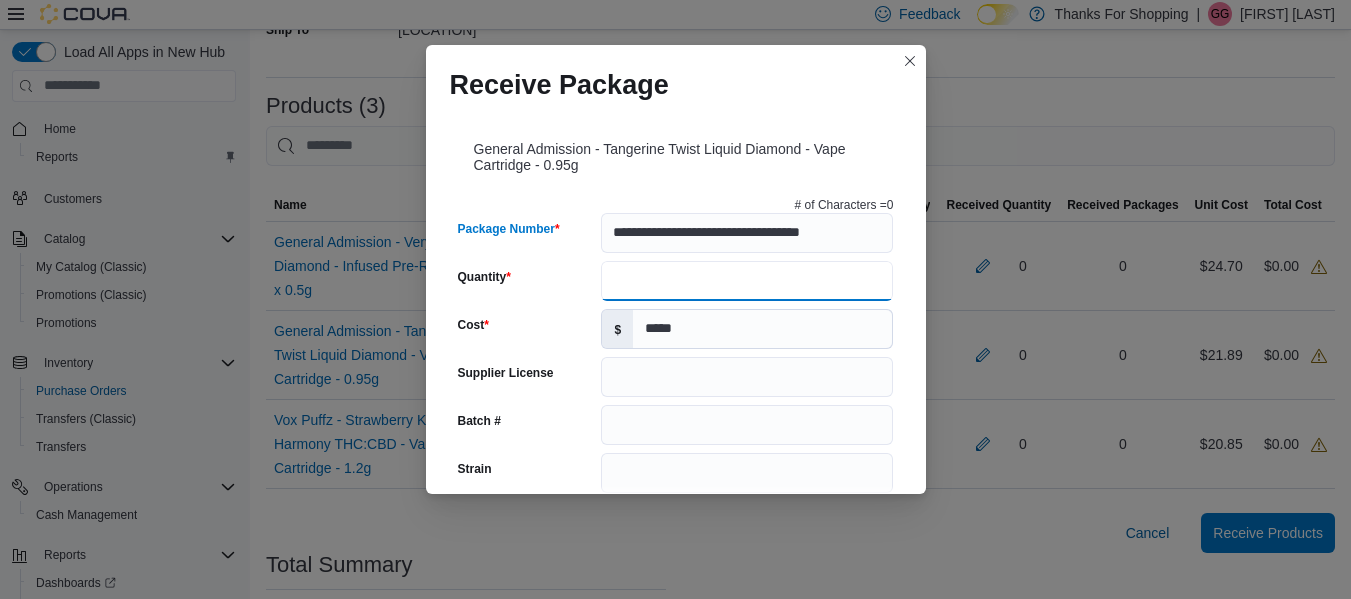 click on "Quantity" at bounding box center [747, 281] 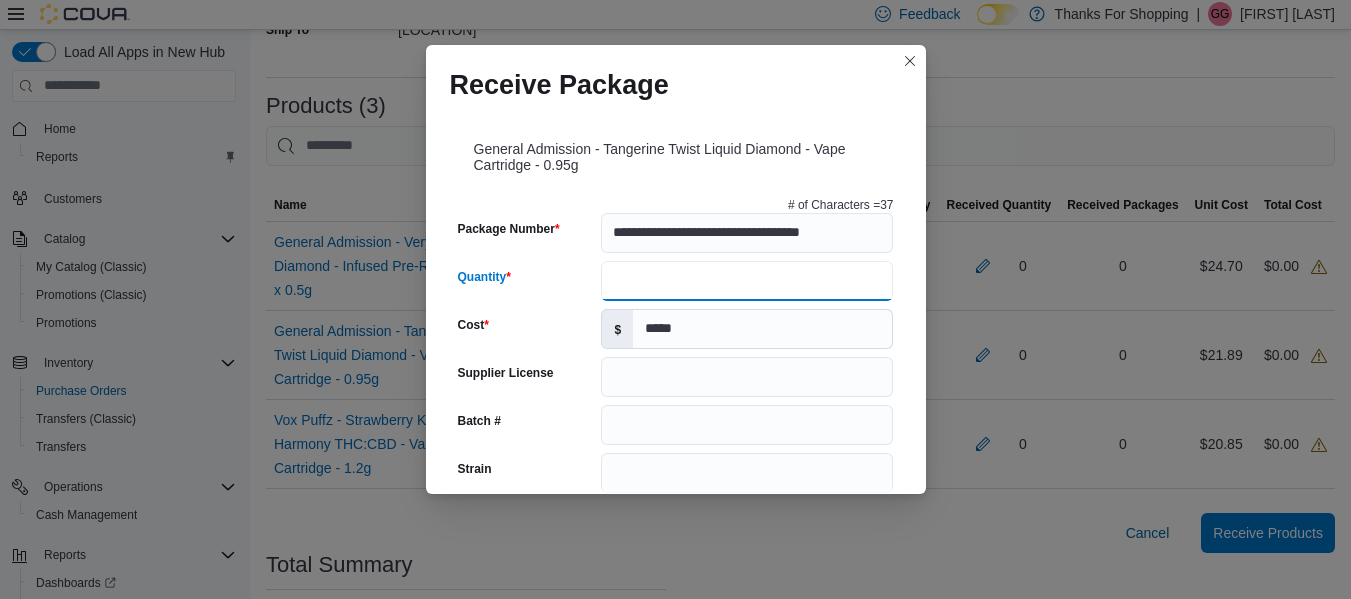 scroll, scrollTop: 0, scrollLeft: 0, axis: both 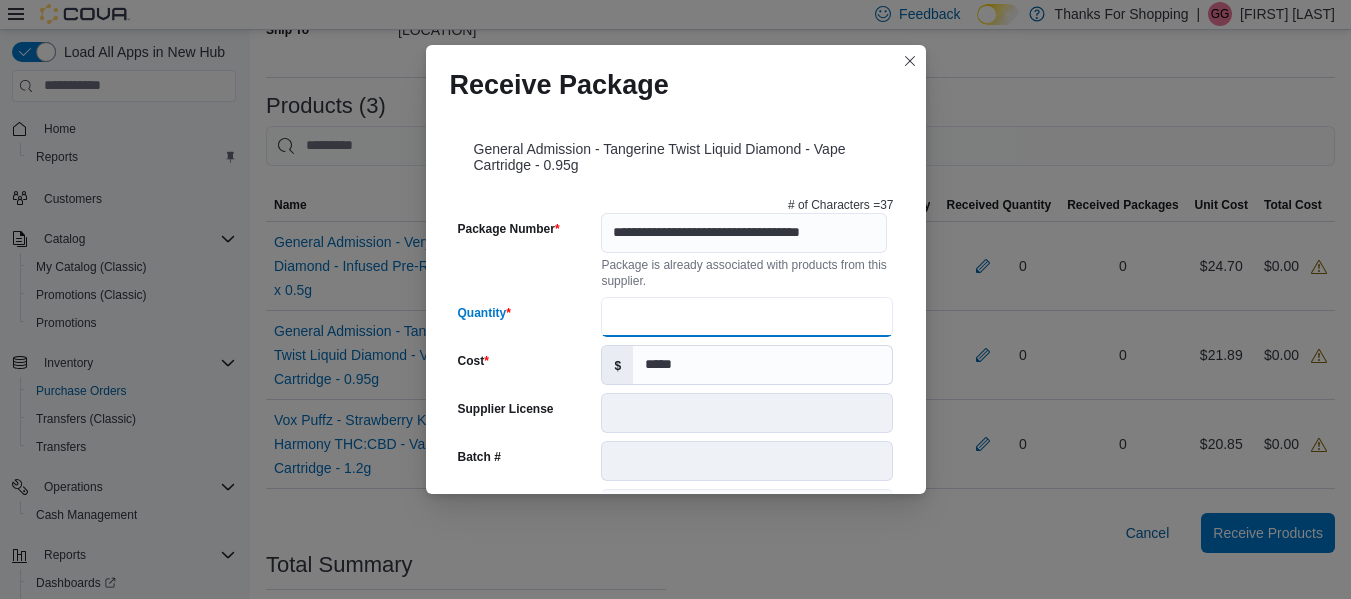 type on "**" 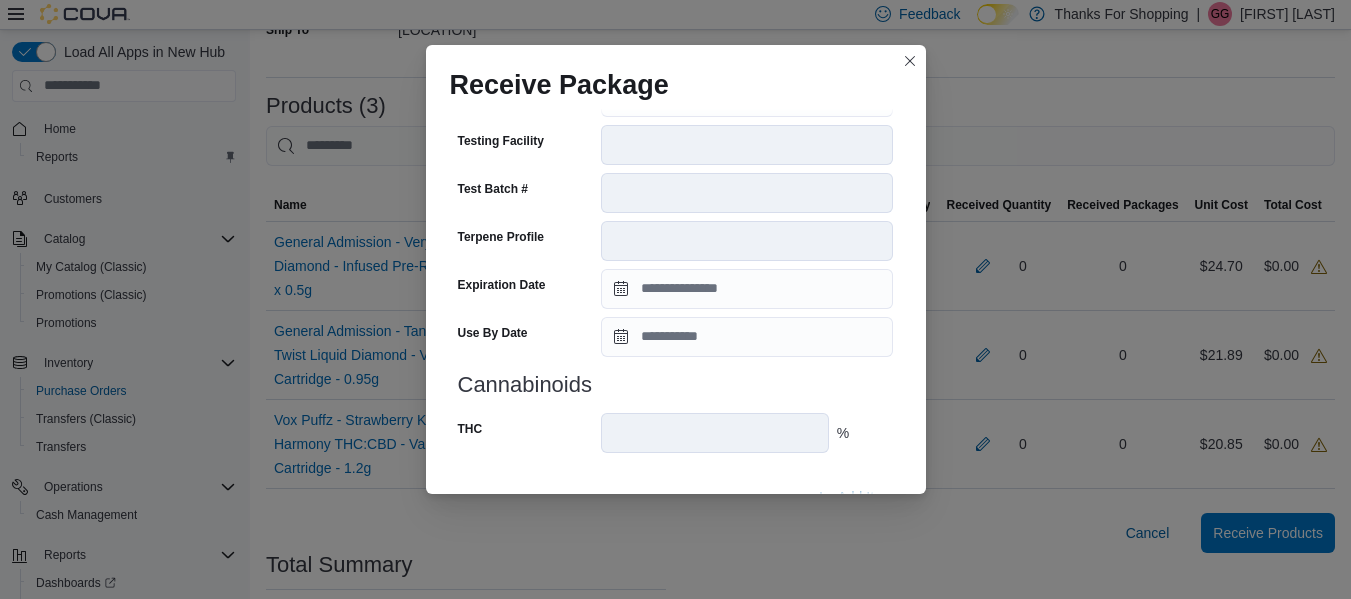 scroll, scrollTop: 747, scrollLeft: 0, axis: vertical 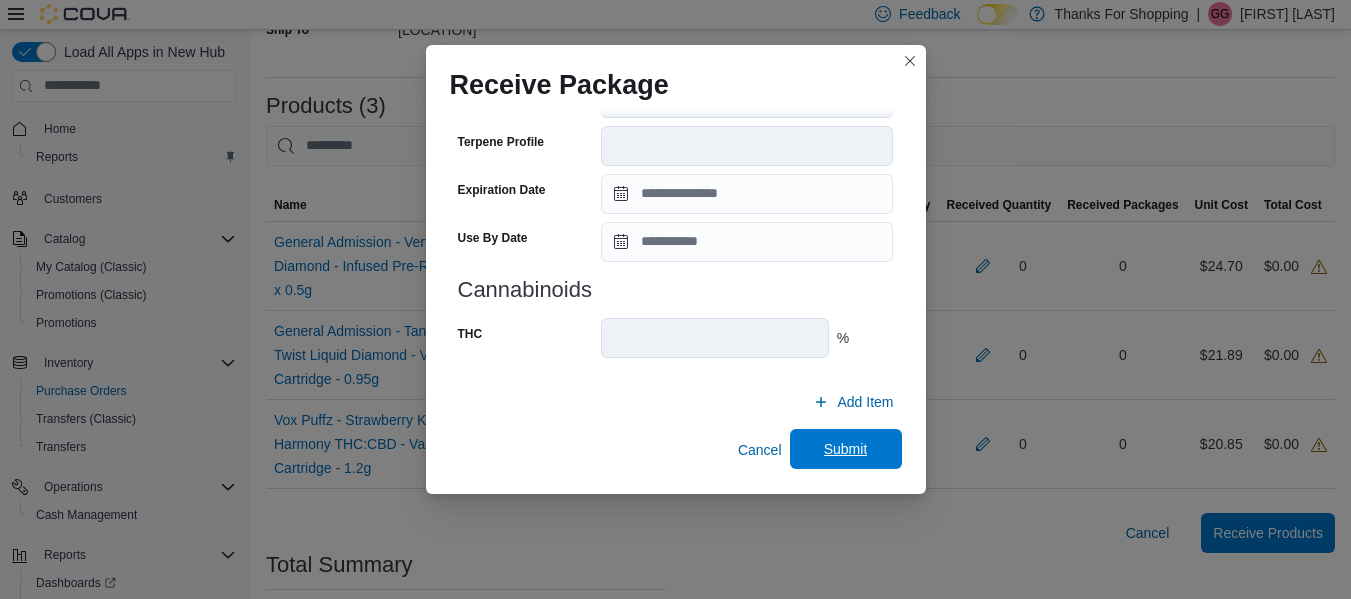 click on "Submit" at bounding box center (846, 449) 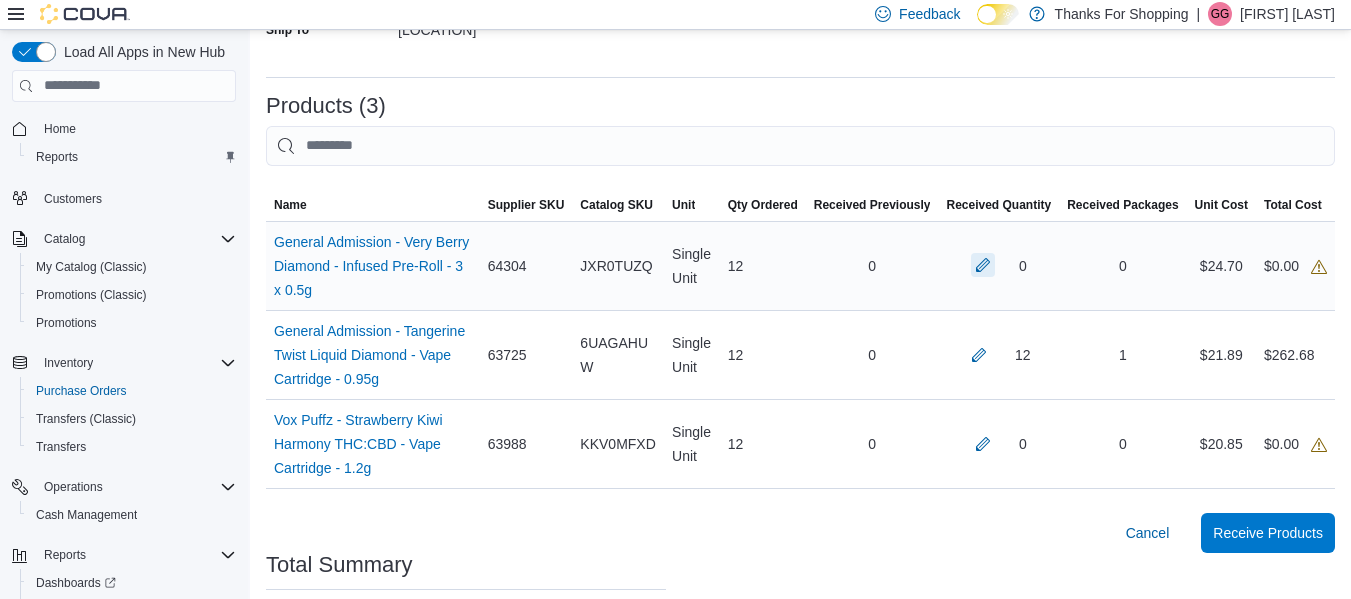 click at bounding box center (983, 265) 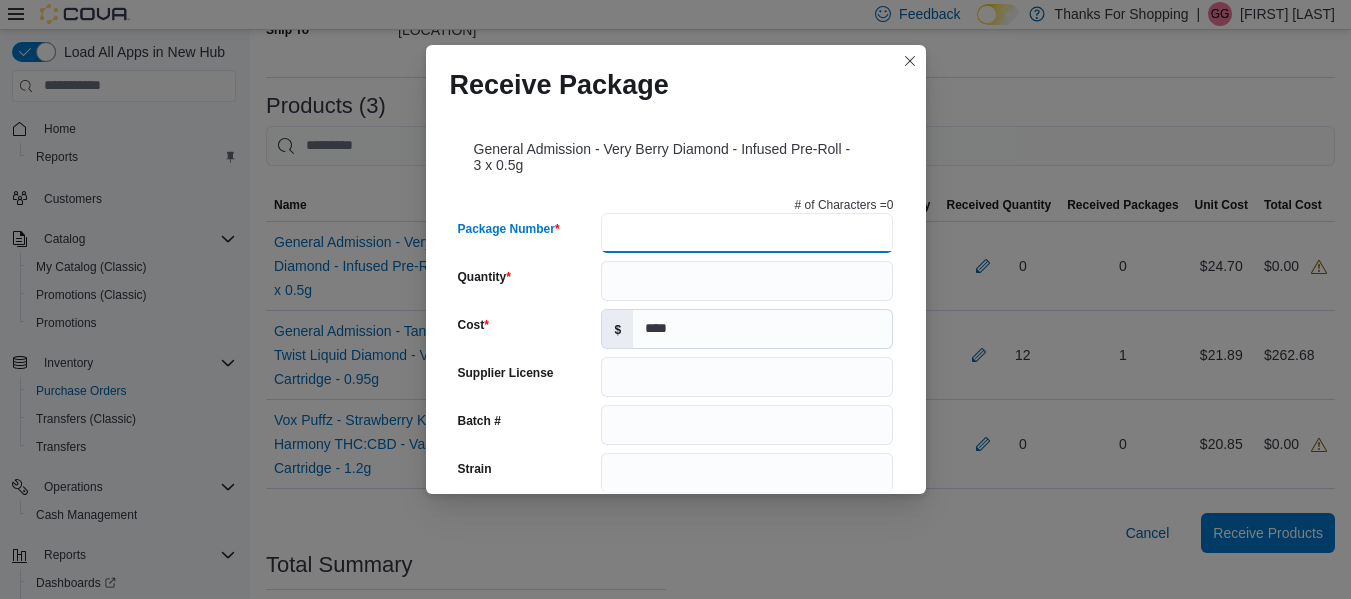 click on "Package Number" at bounding box center (747, 233) 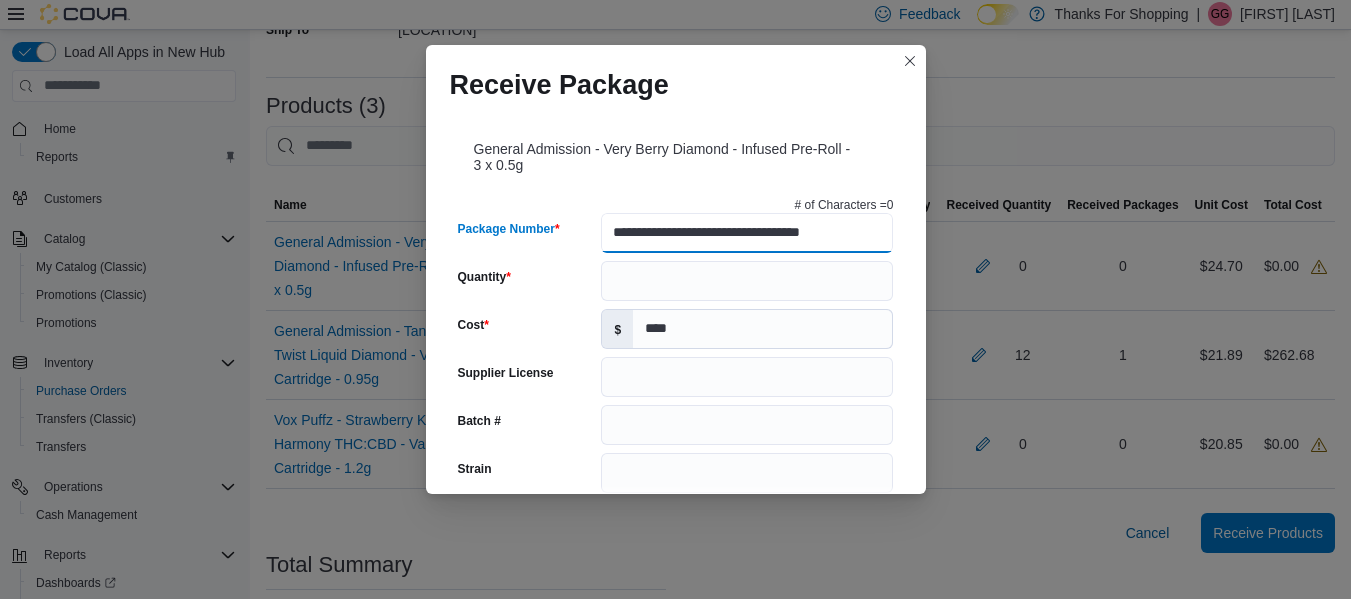 type on "**********" 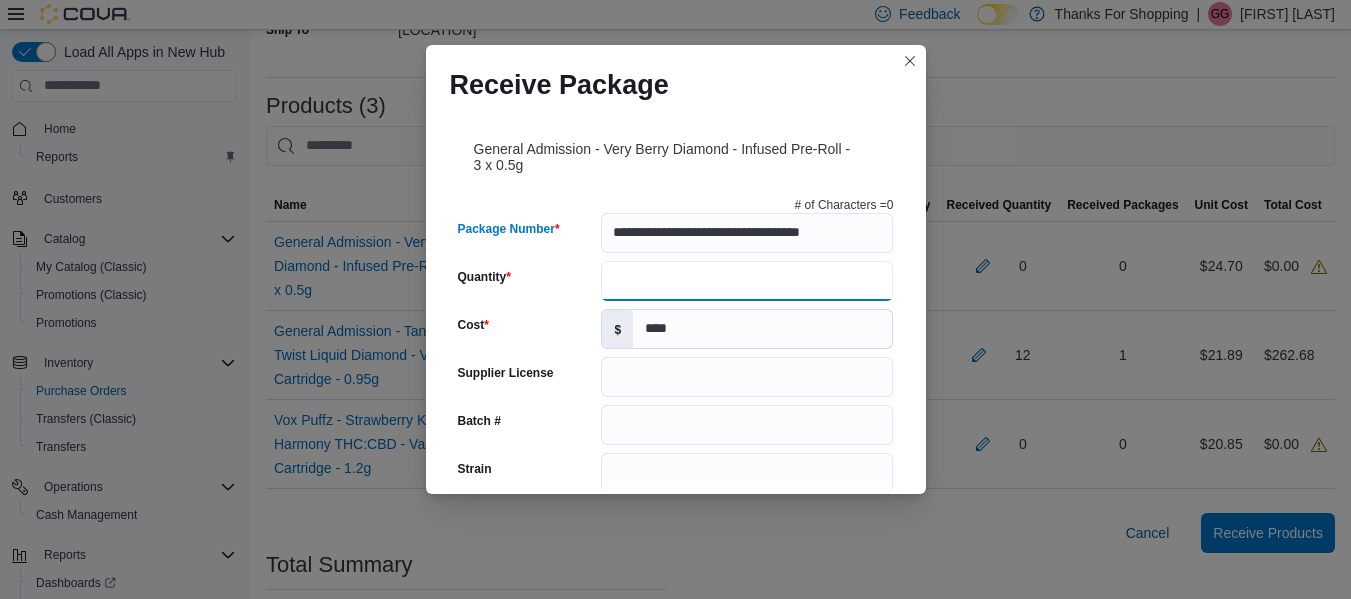click on "Quantity" at bounding box center (747, 281) 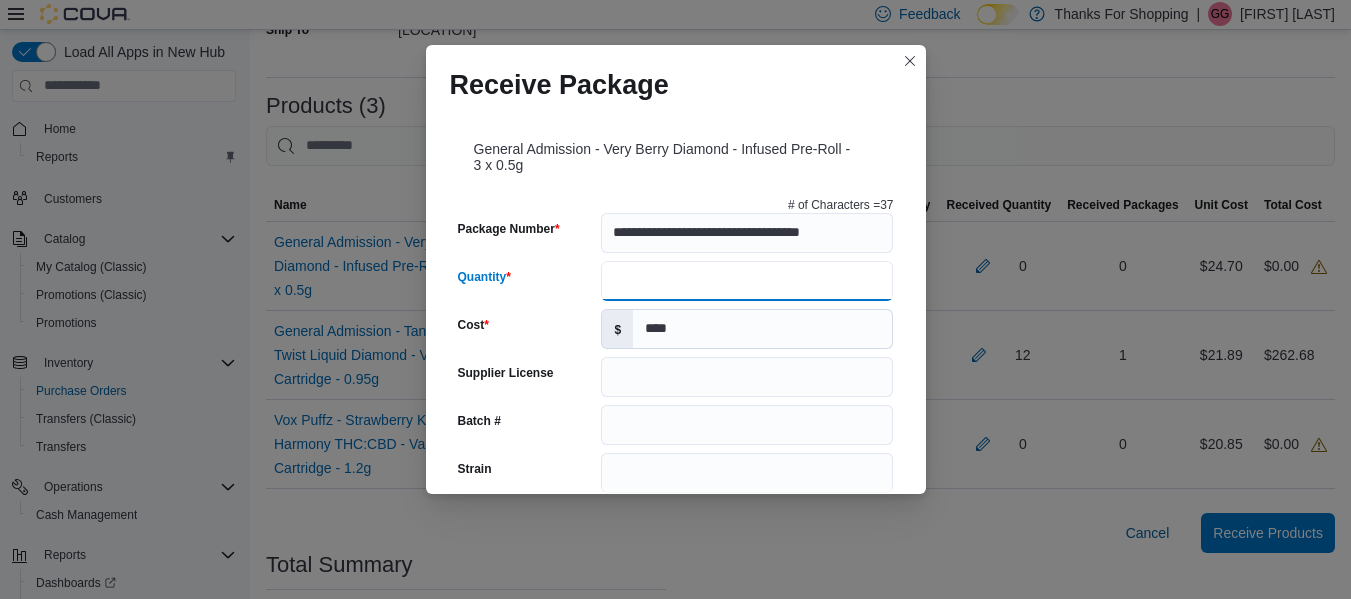 scroll, scrollTop: 0, scrollLeft: 0, axis: both 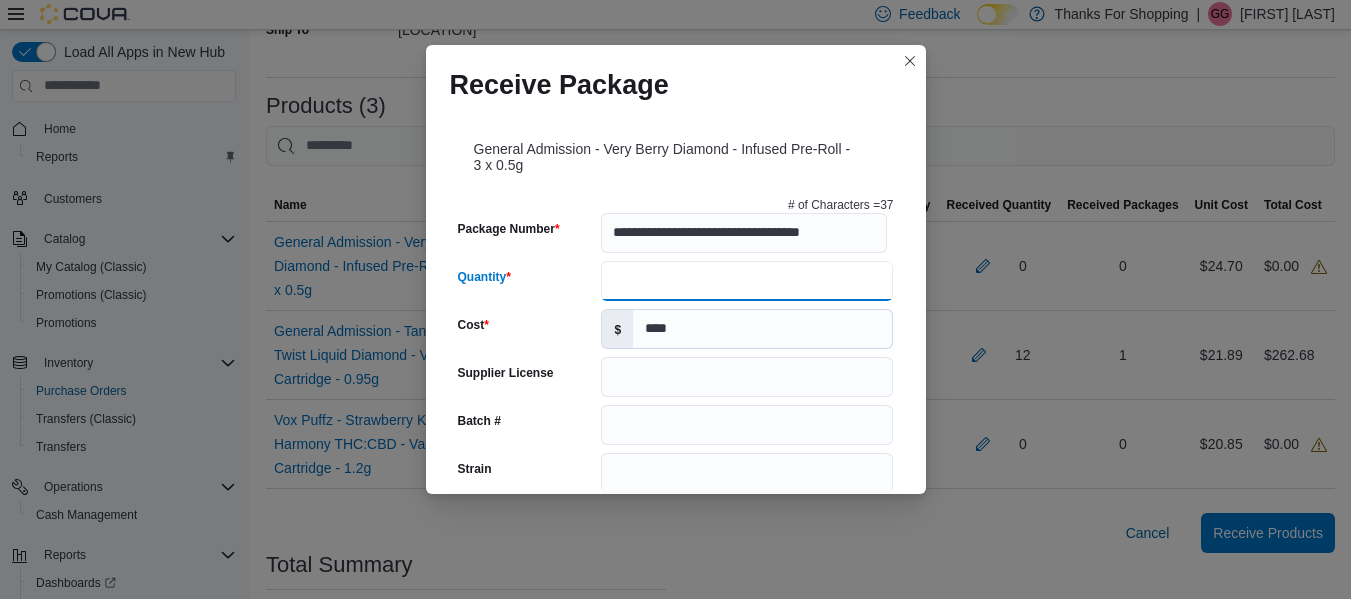 type on "**" 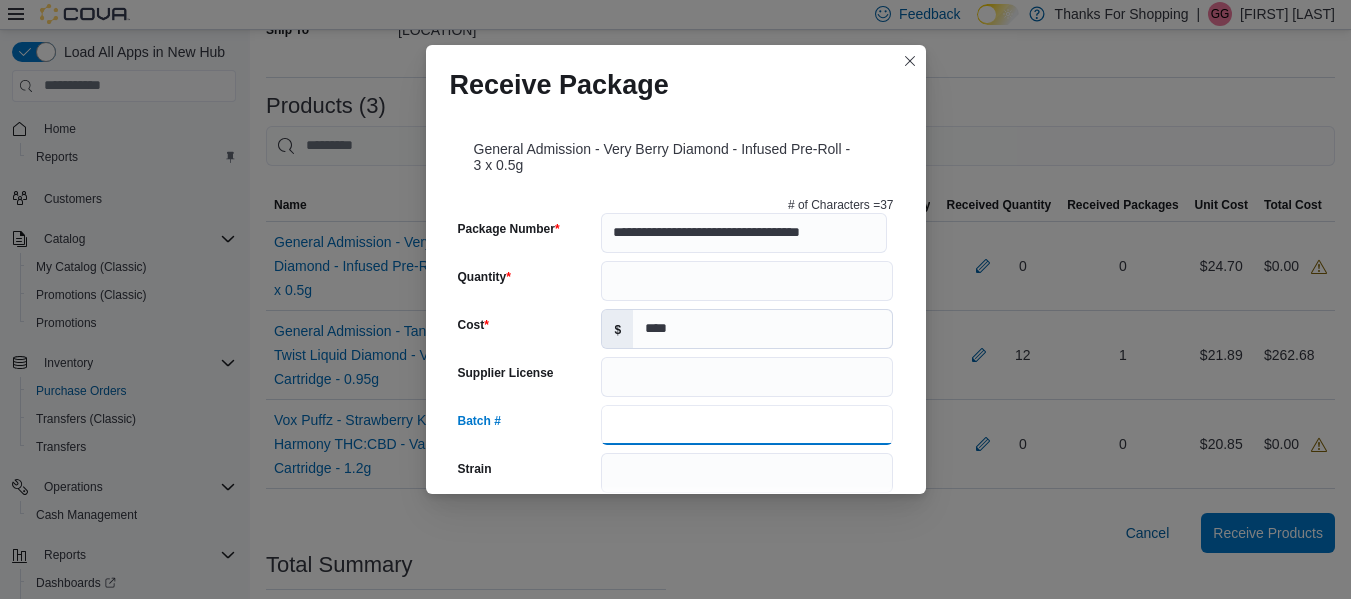 click on "Batch #" at bounding box center [747, 425] 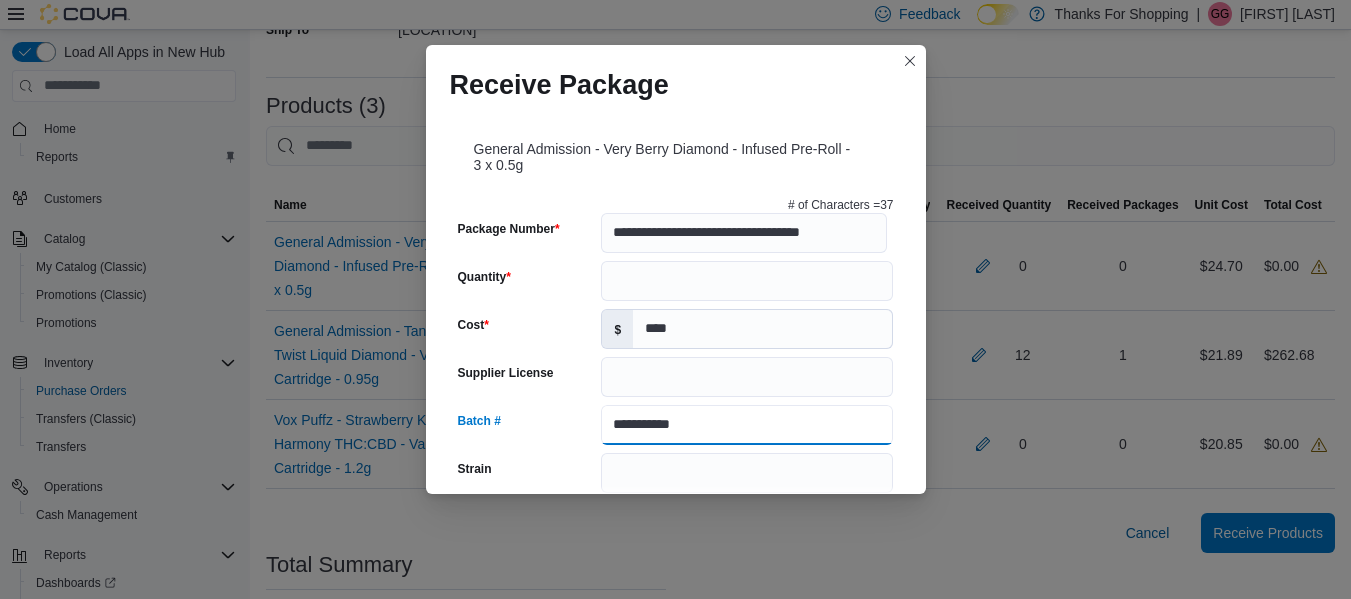 type on "**********" 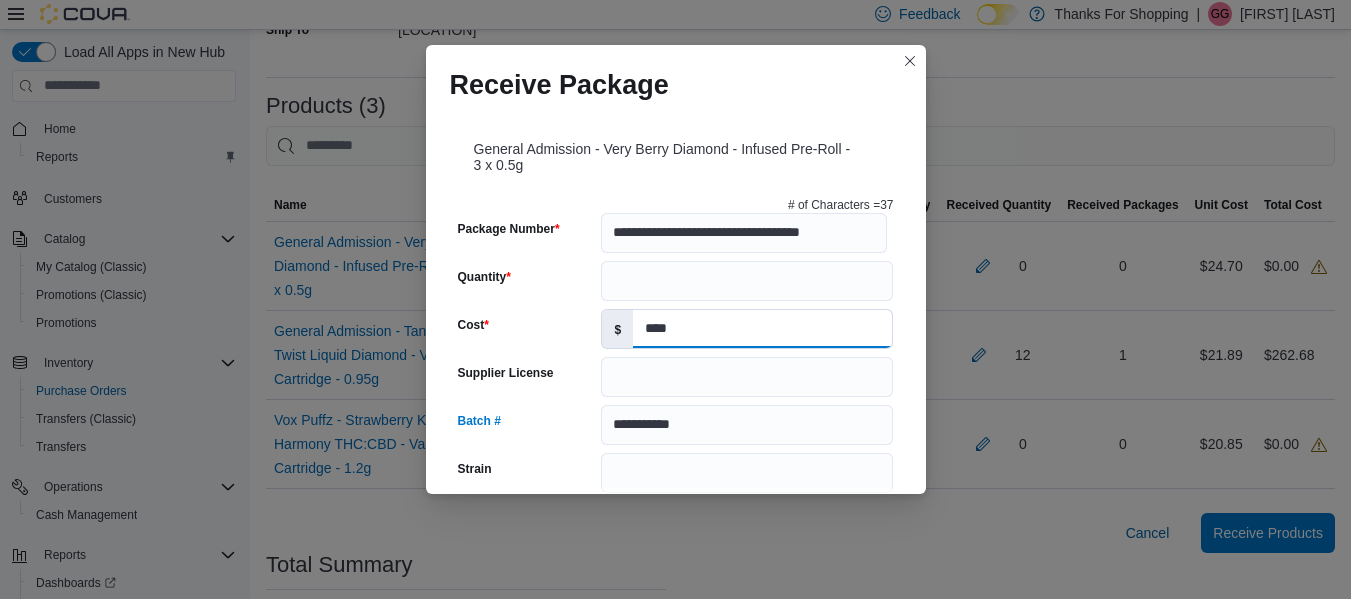click on "****" at bounding box center [762, 329] 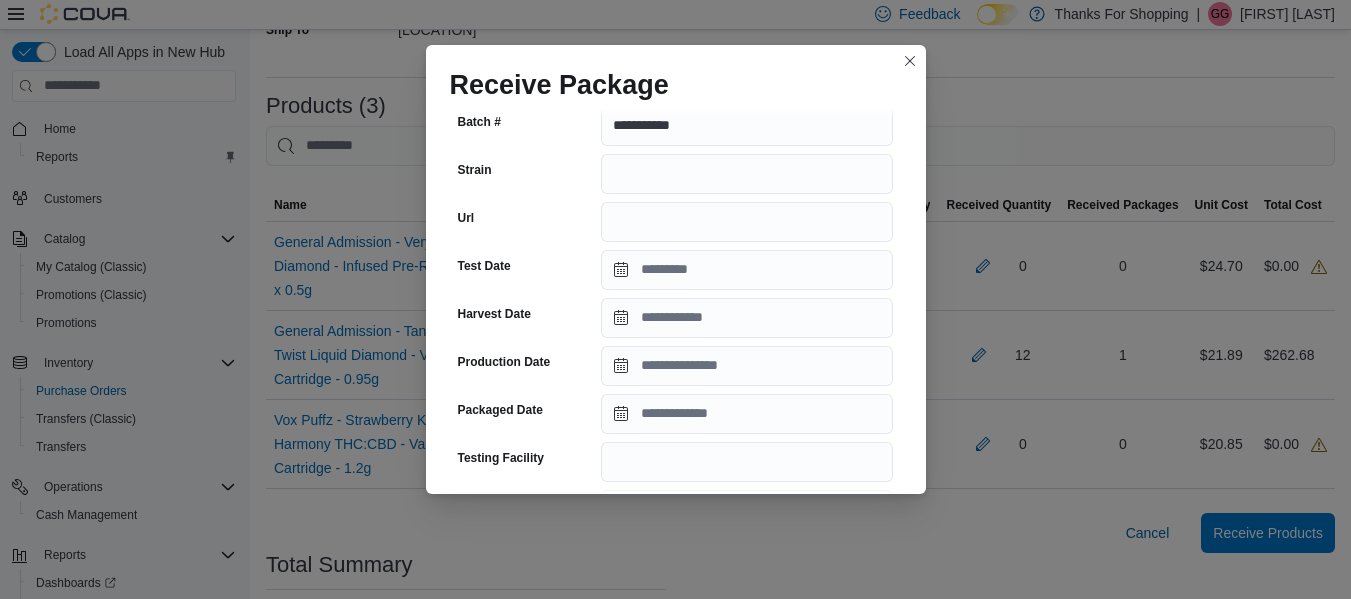 scroll, scrollTop: 300, scrollLeft: 0, axis: vertical 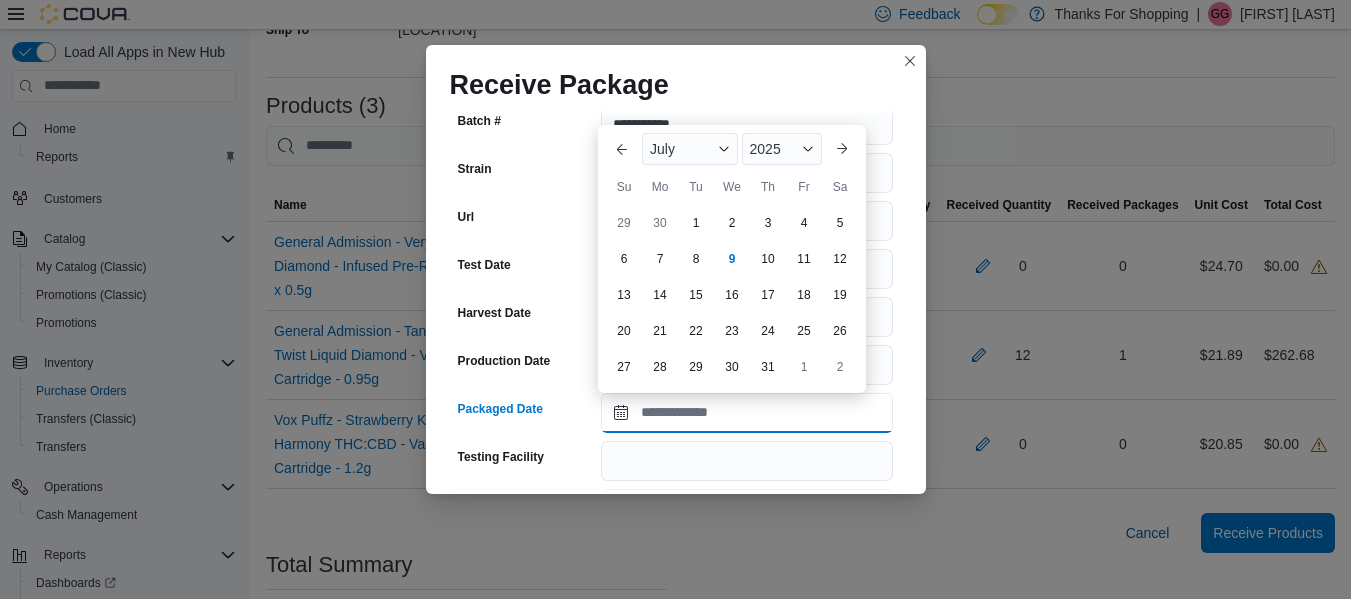 click on "Packaged Date" at bounding box center [747, 413] 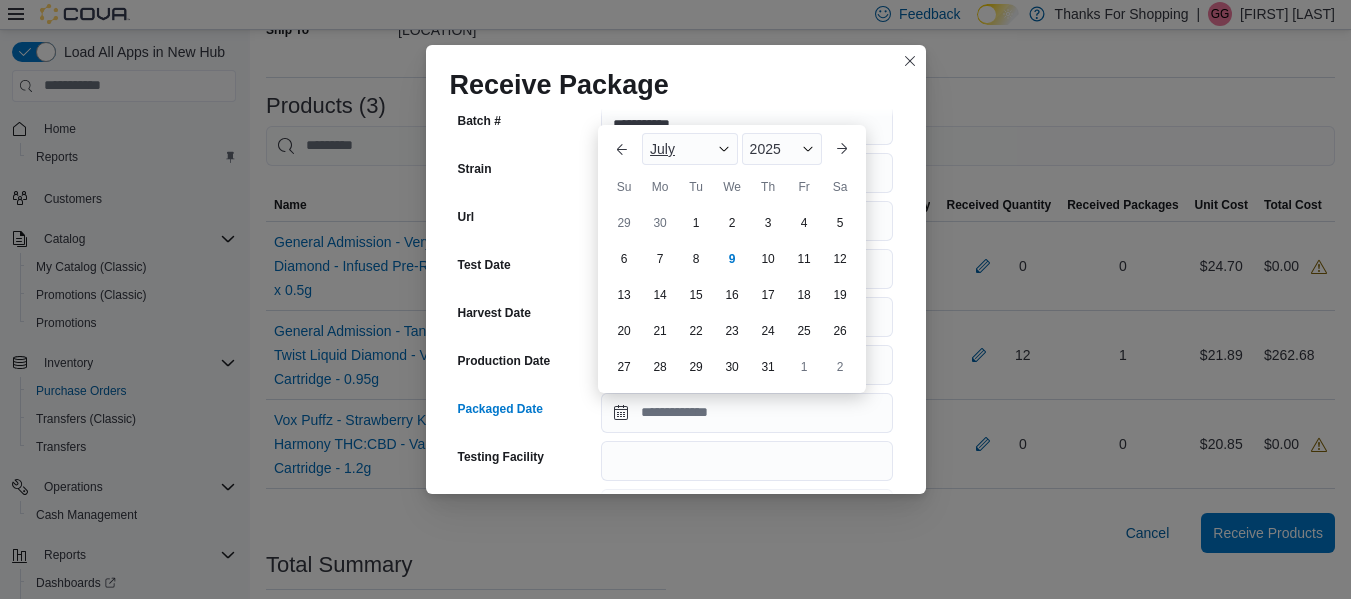 click on "July" at bounding box center [690, 149] 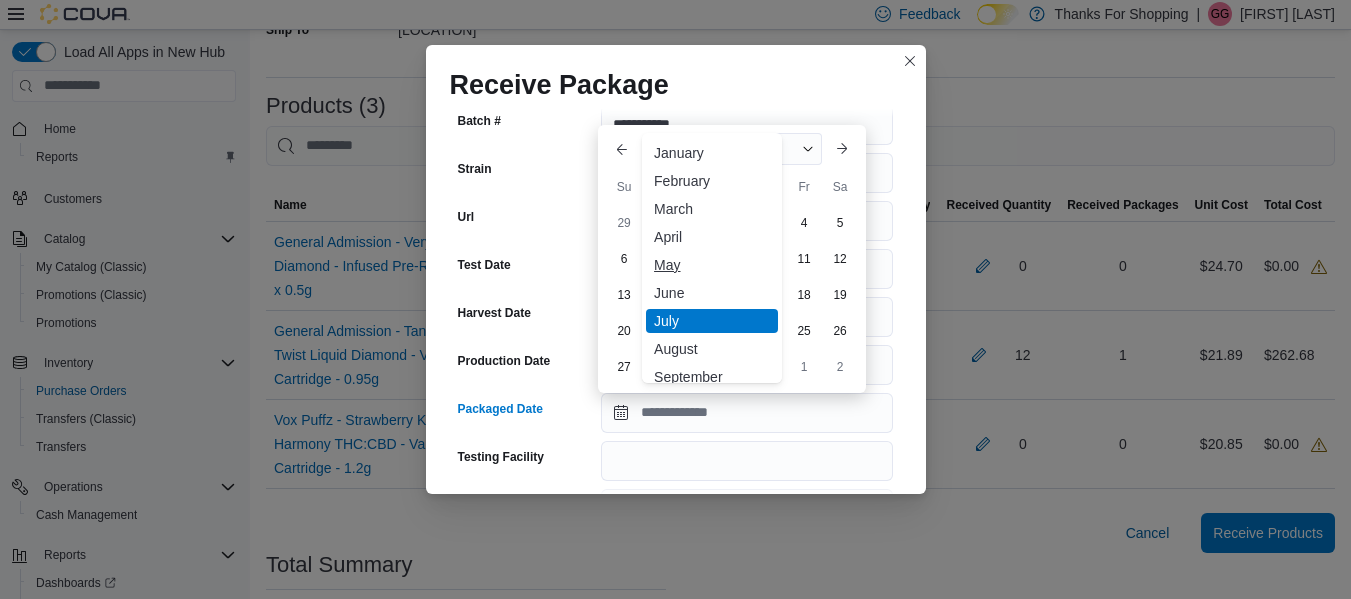 click on "May" at bounding box center (712, 265) 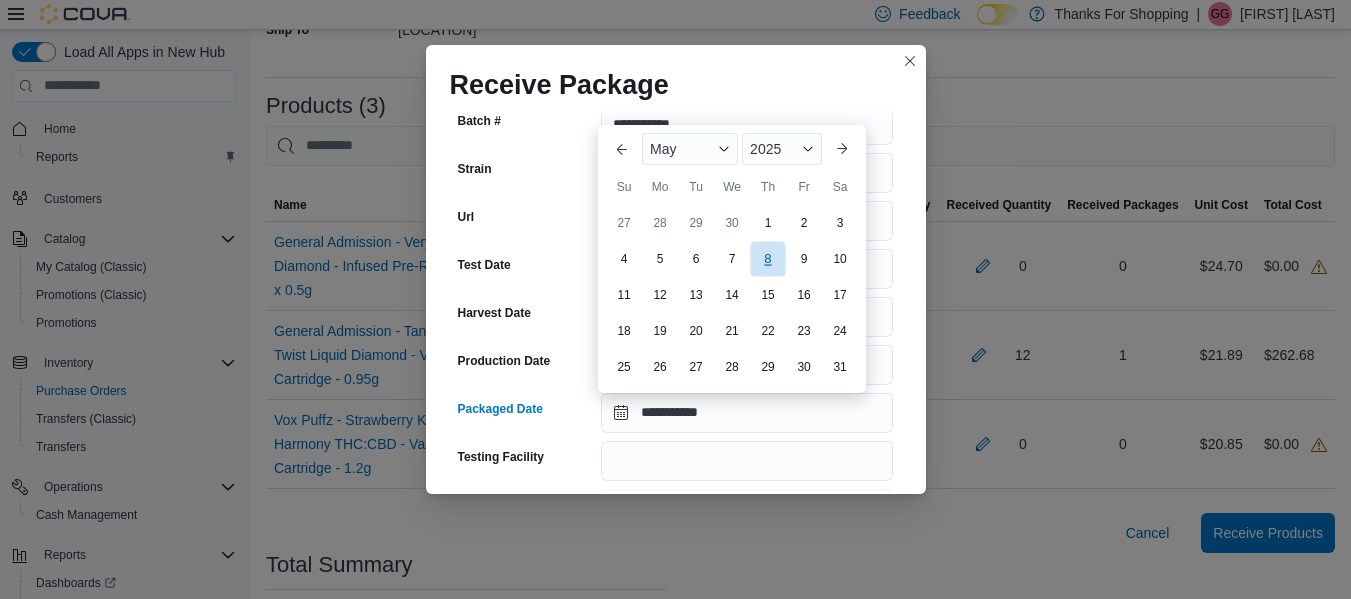 click on "8" at bounding box center [767, 258] 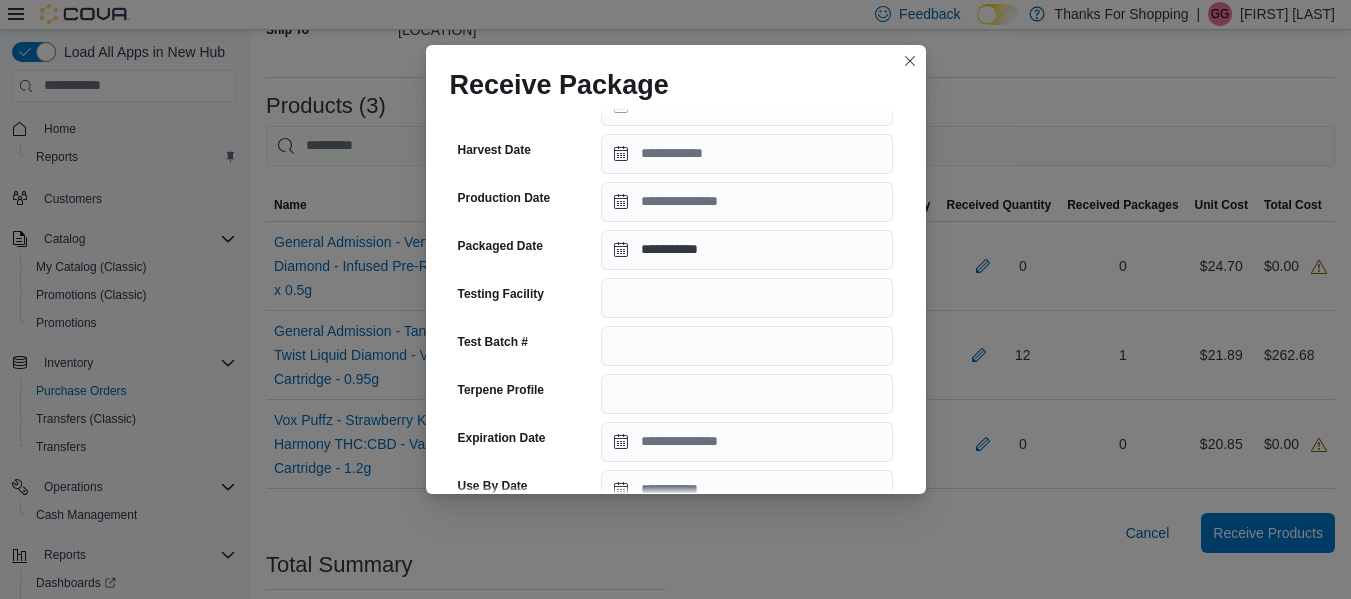 scroll, scrollTop: 815, scrollLeft: 0, axis: vertical 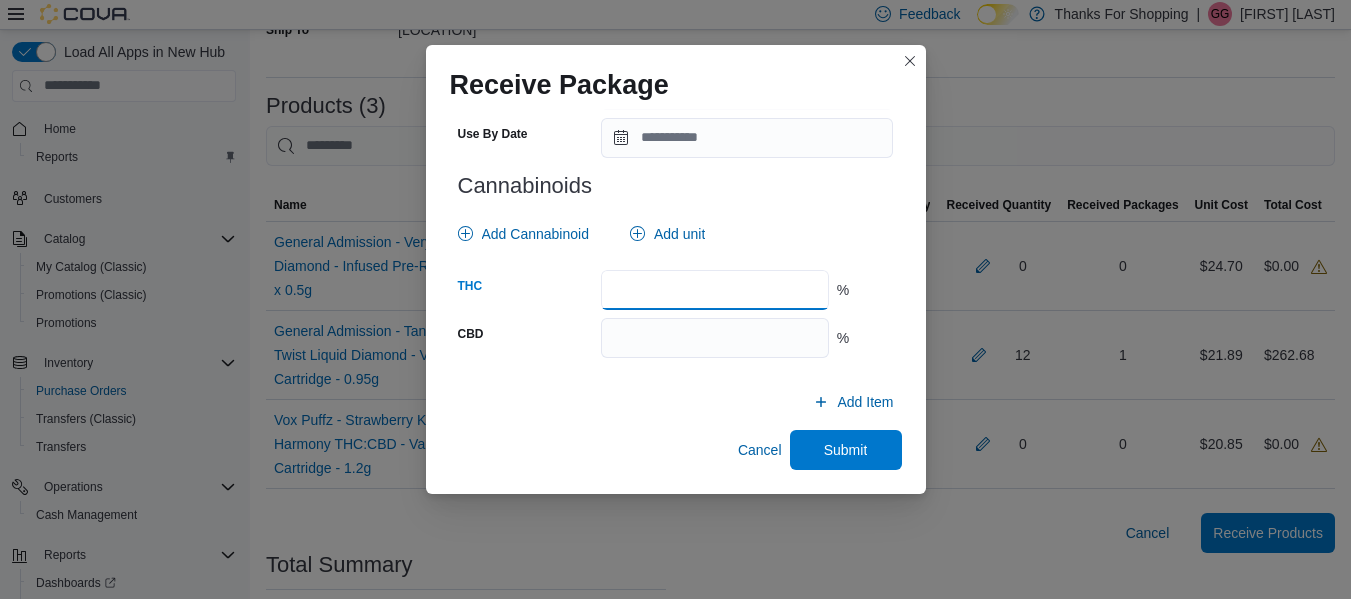 click at bounding box center (714, 290) 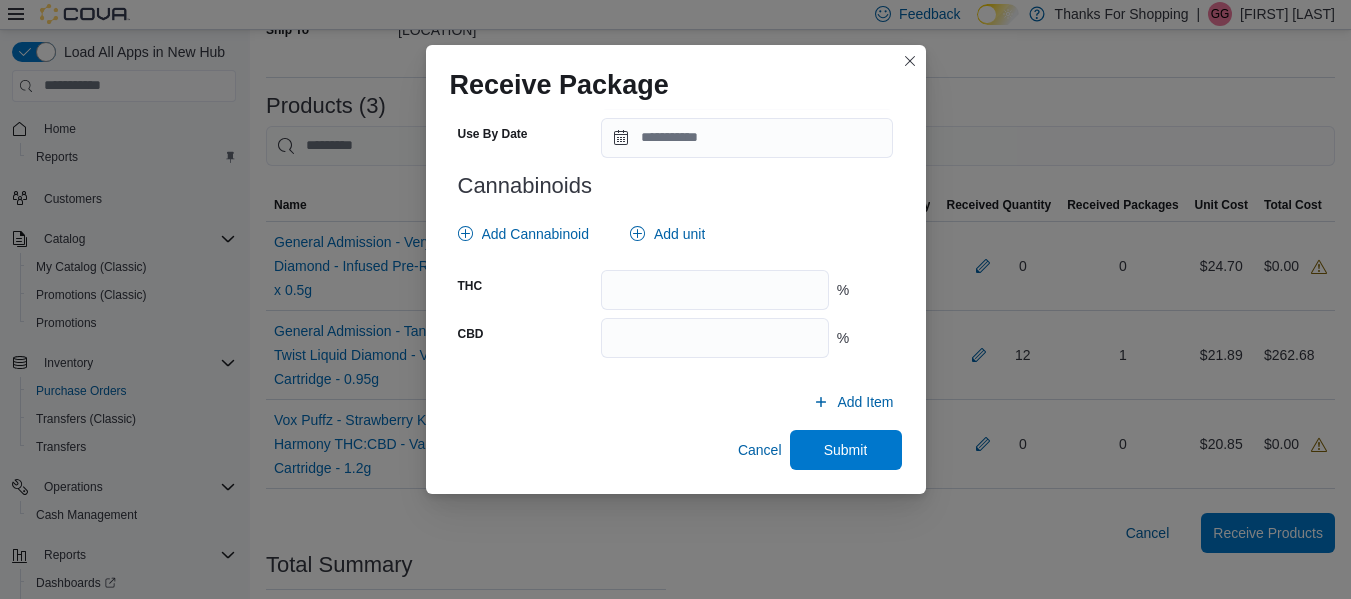 click on "Add Item" at bounding box center [676, 402] 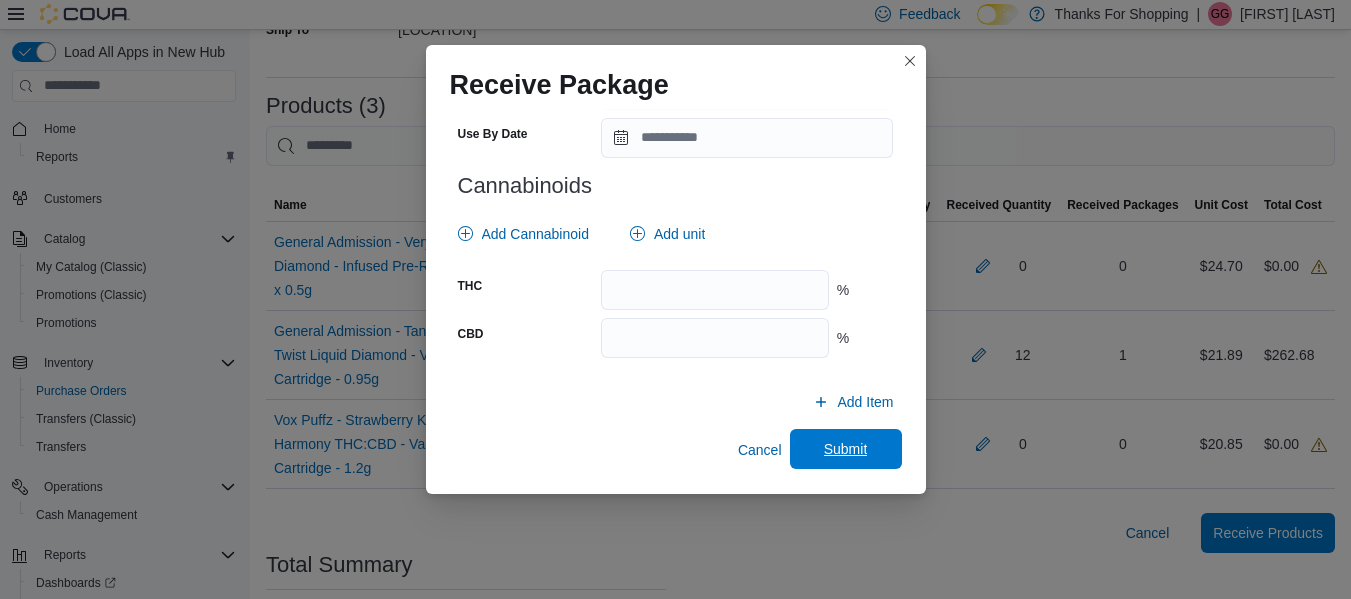 click on "Submit" at bounding box center (846, 449) 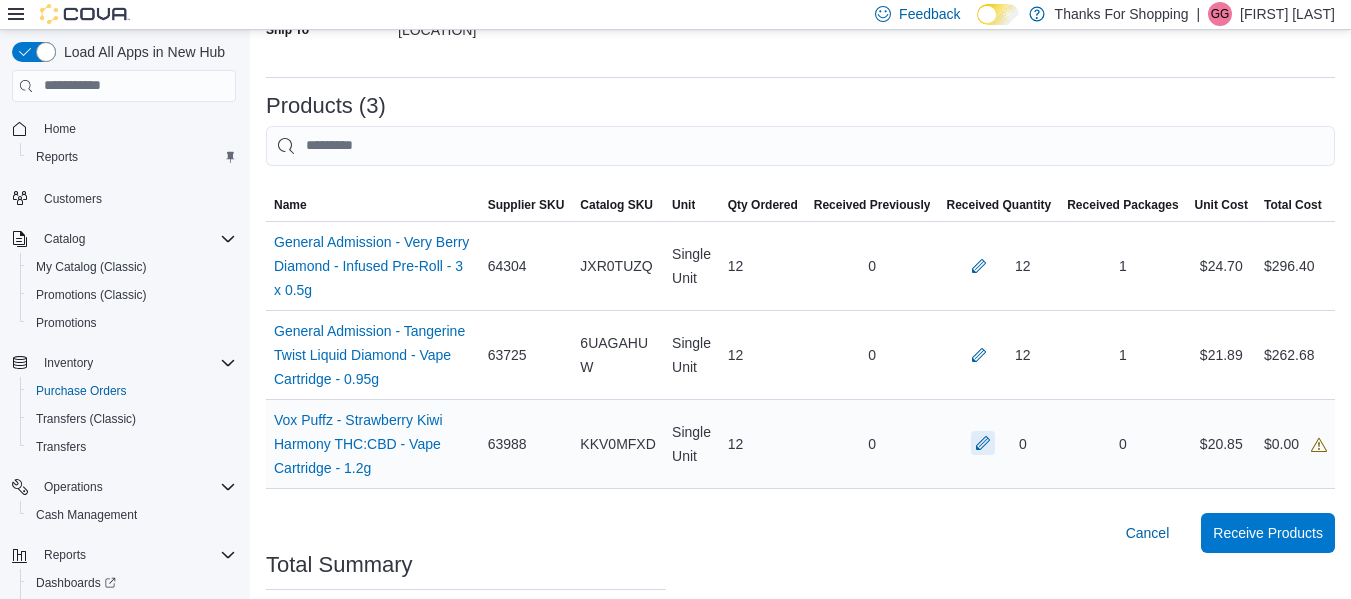 click at bounding box center (979, 266) 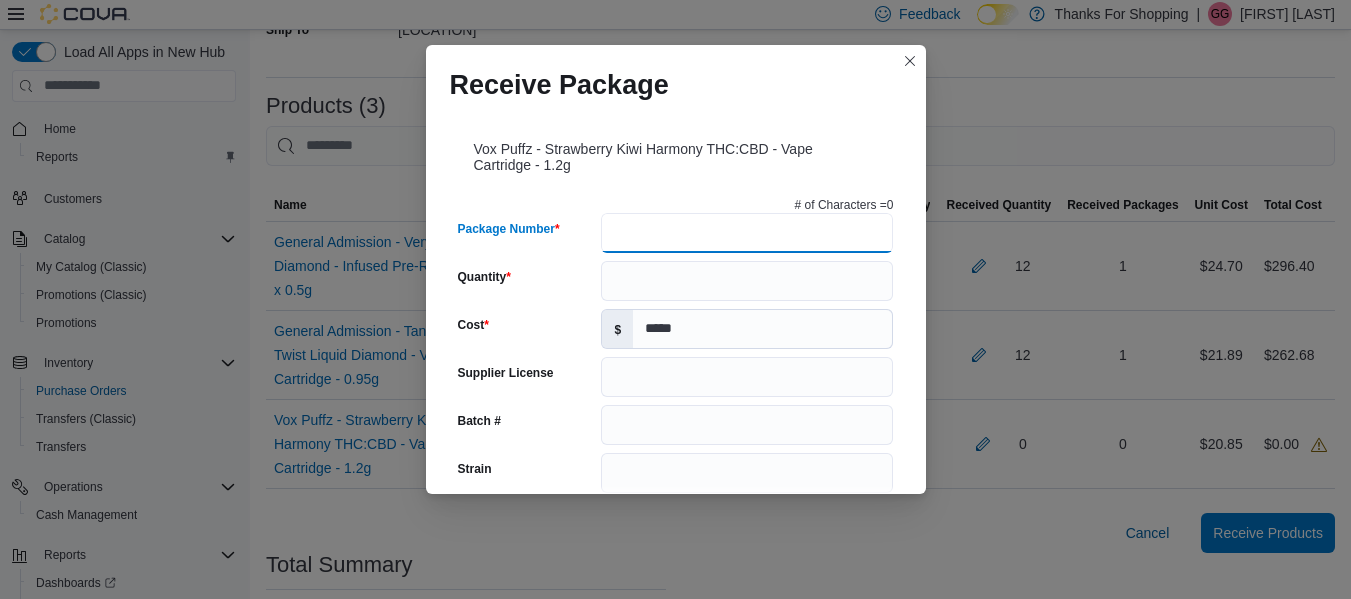 click on "Package Number" at bounding box center [747, 233] 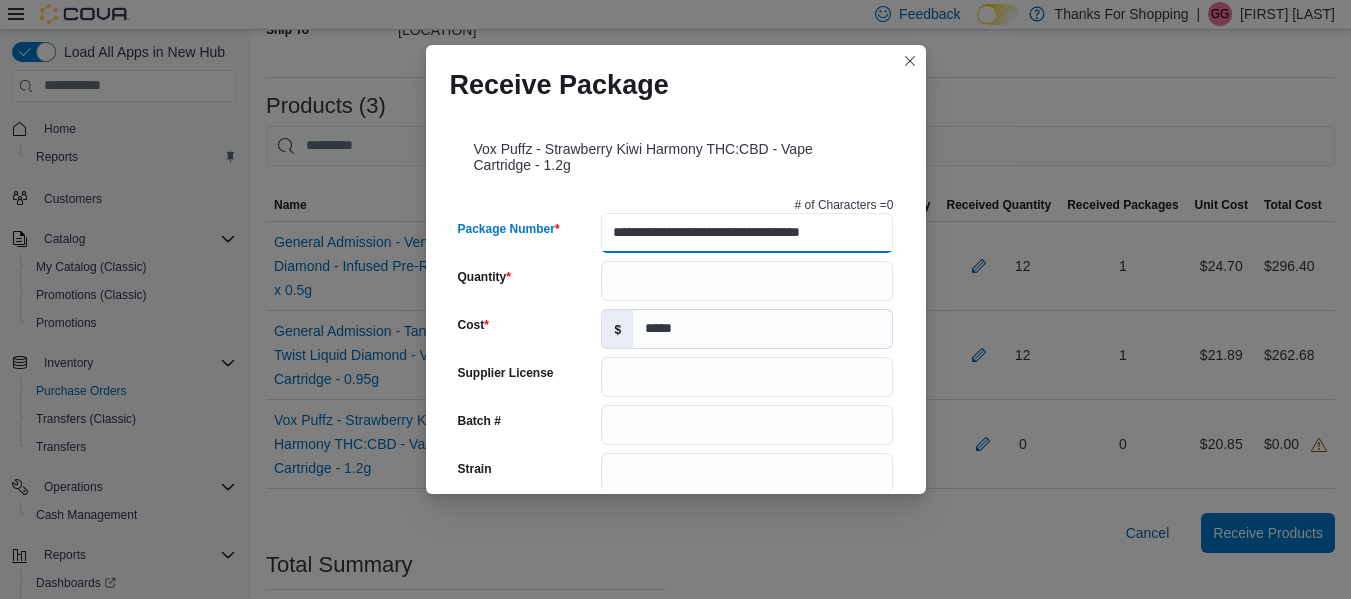 type on "**********" 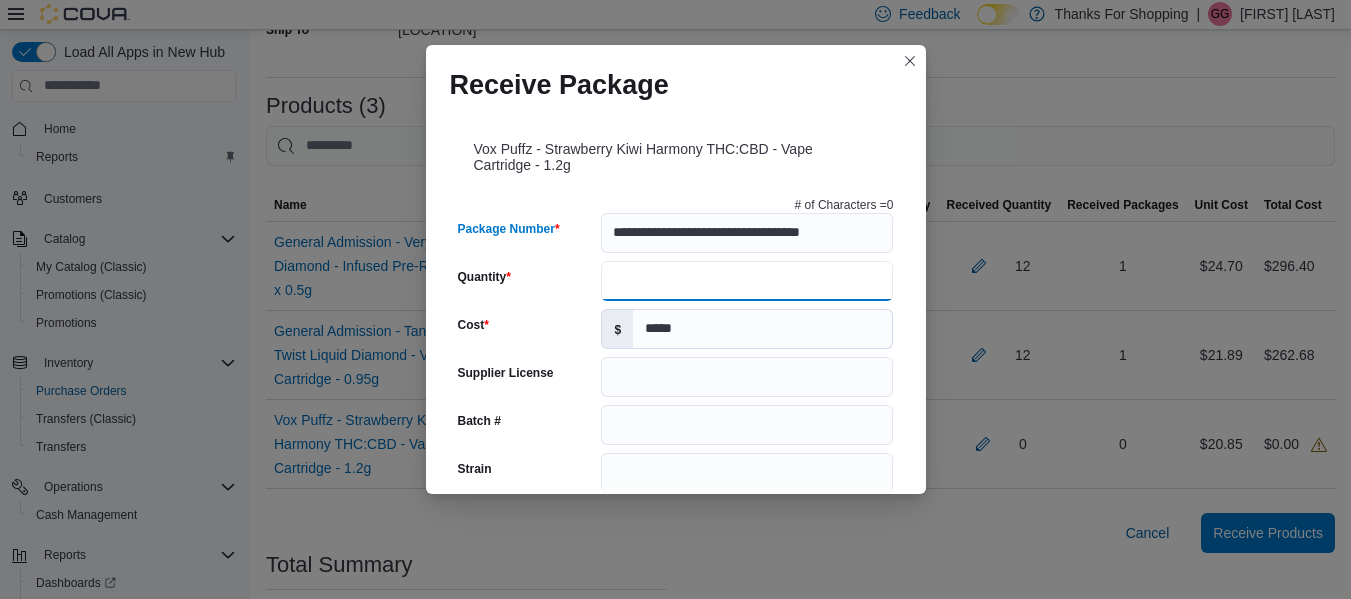 click on "Quantity" at bounding box center [747, 281] 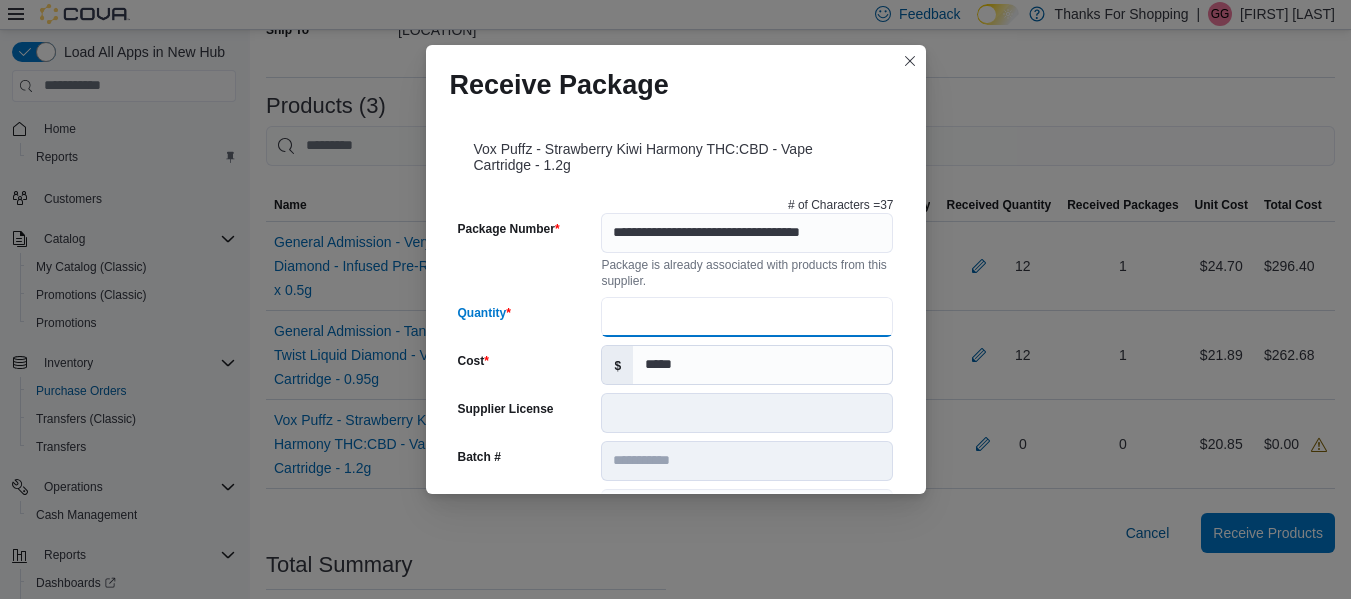 scroll, scrollTop: 0, scrollLeft: 0, axis: both 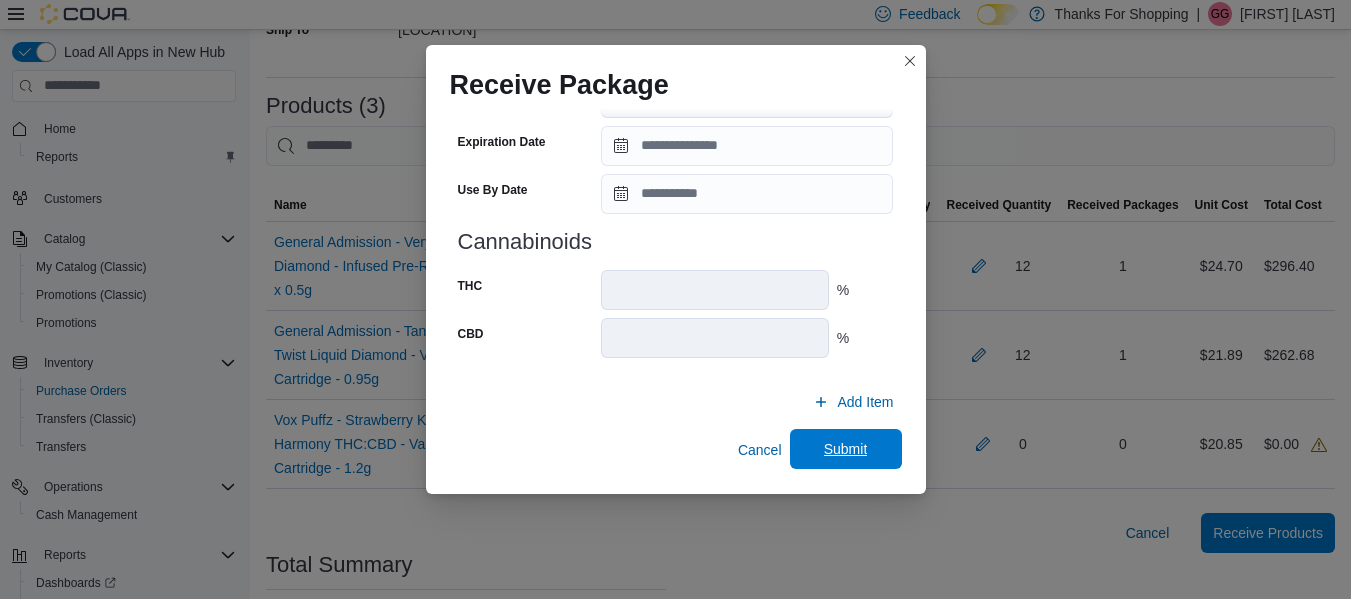 click on "Submit" at bounding box center (846, 449) 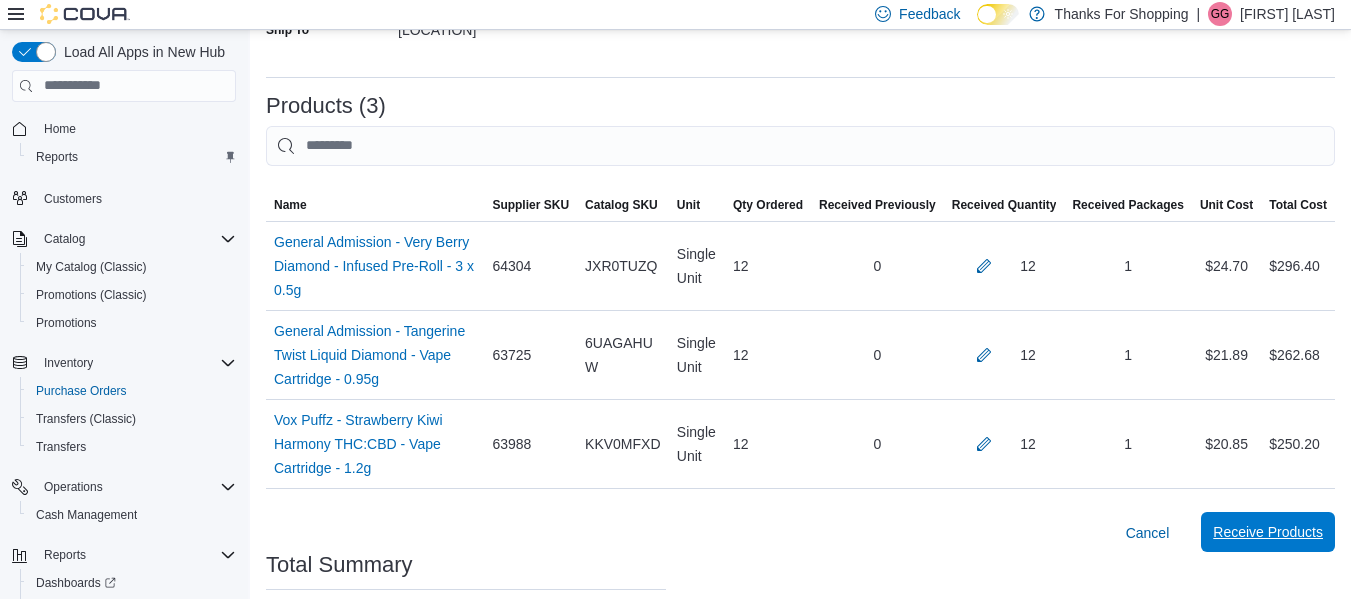 click on "Receive Products" at bounding box center [1268, 532] 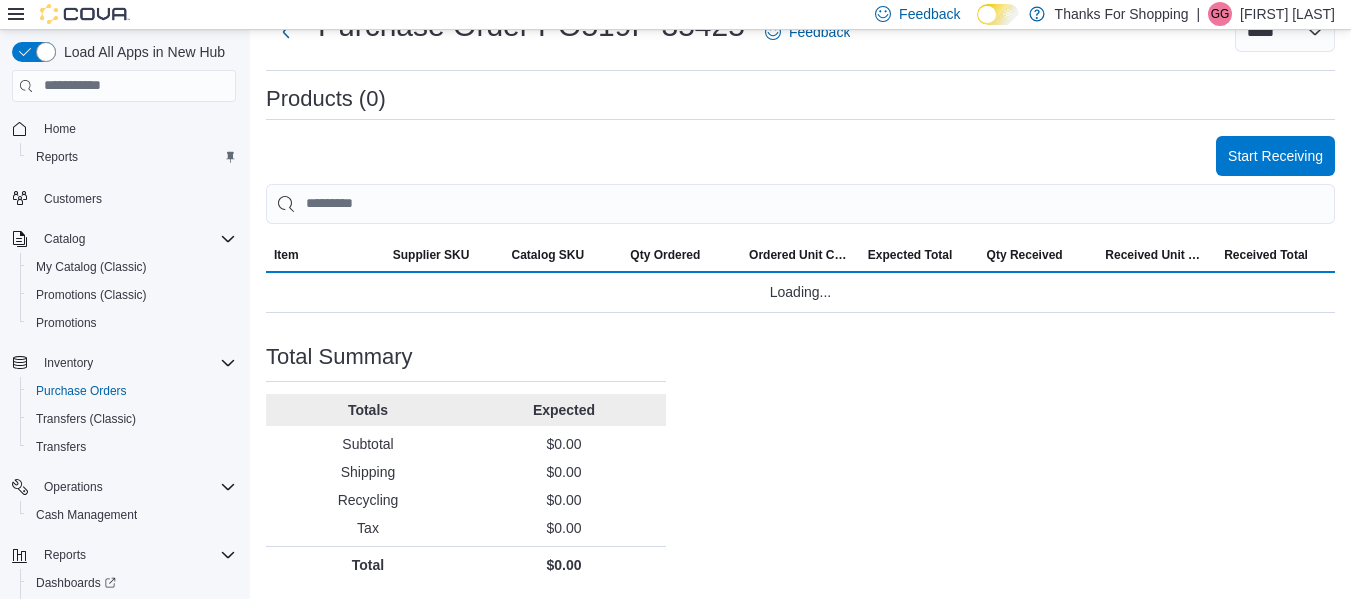 scroll, scrollTop: 400, scrollLeft: 0, axis: vertical 